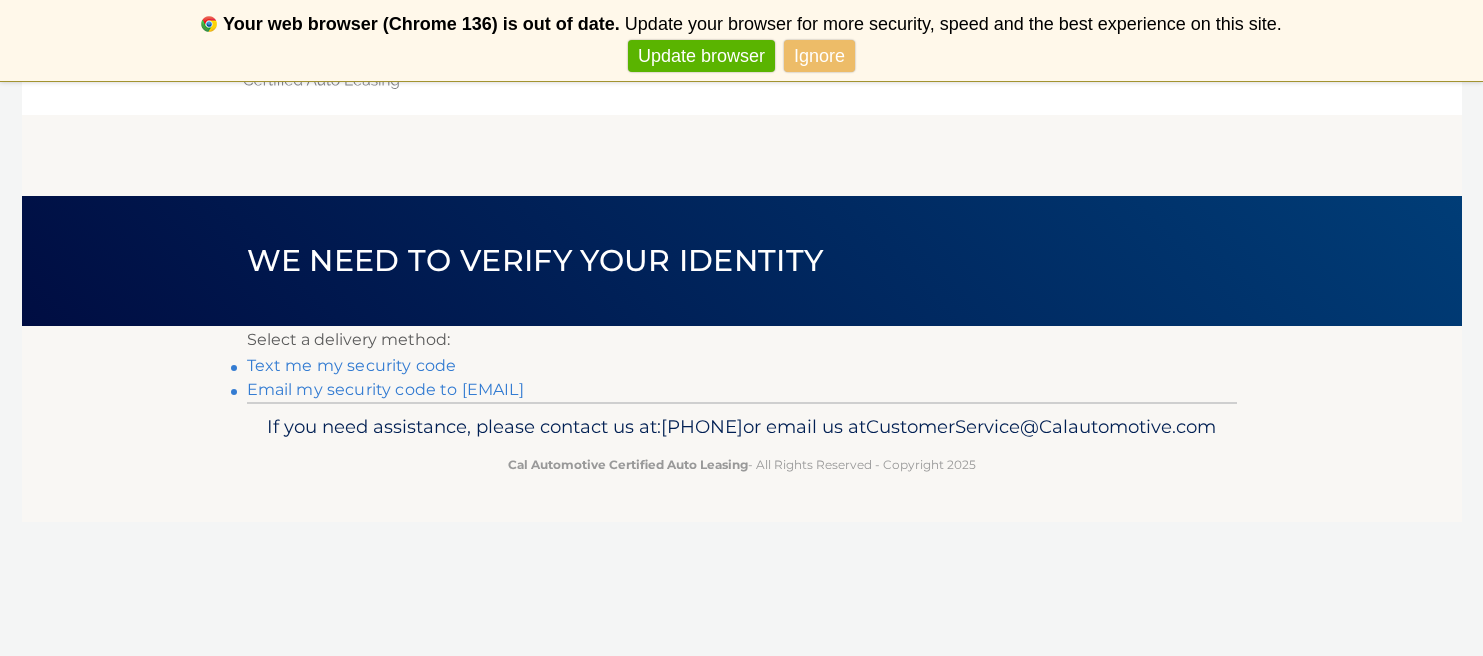 scroll, scrollTop: 0, scrollLeft: 0, axis: both 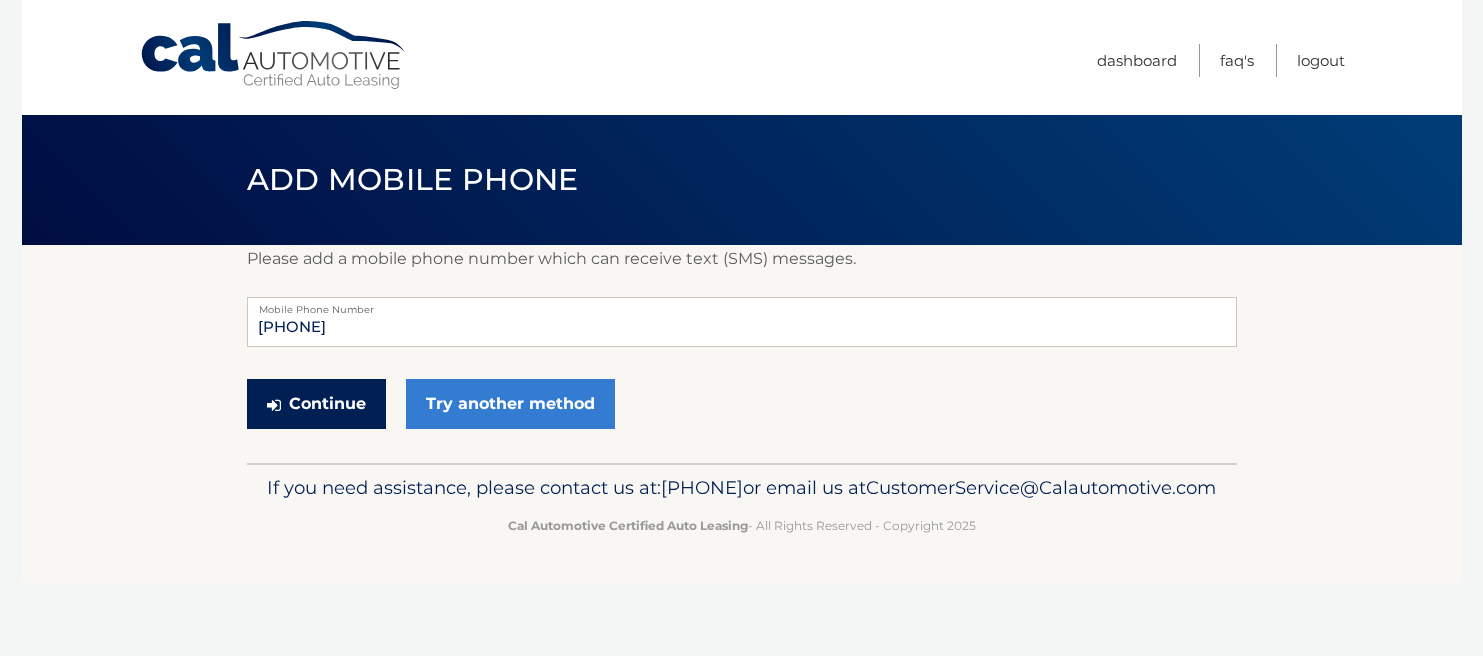 click on "Continue" at bounding box center (316, 404) 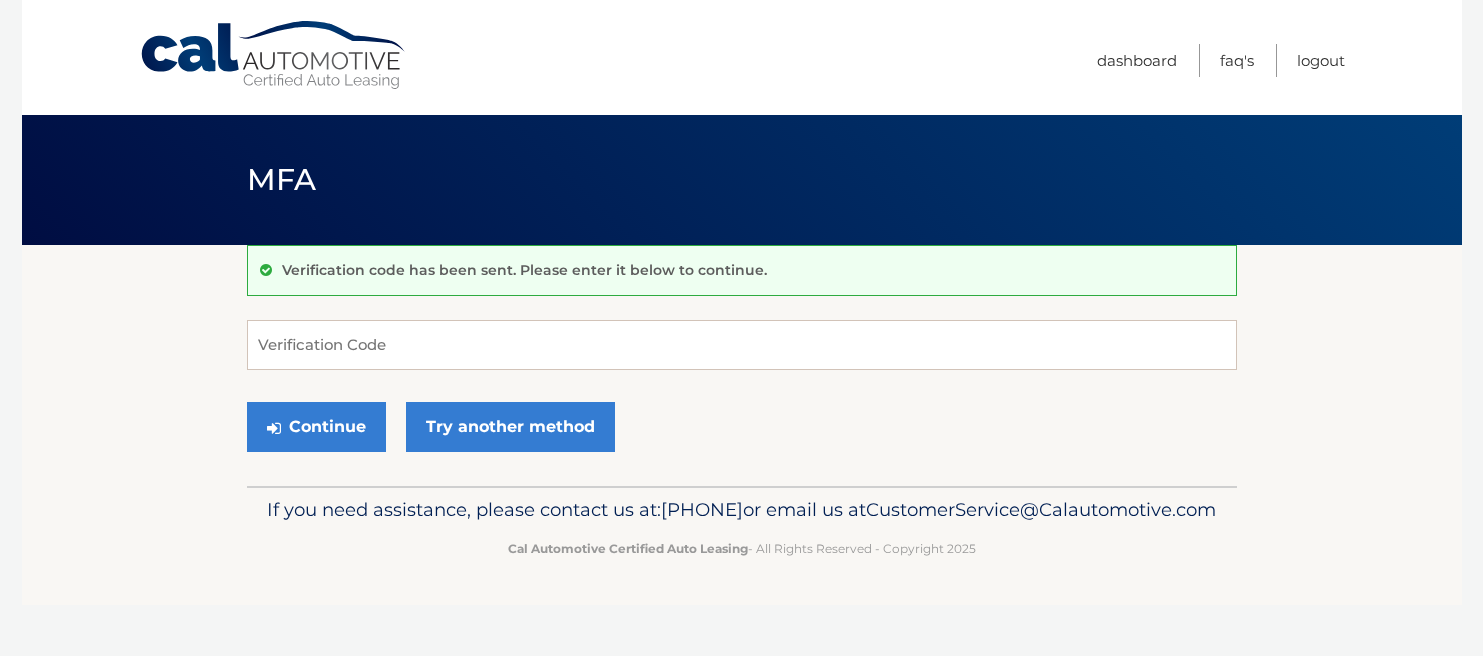 scroll, scrollTop: 0, scrollLeft: 0, axis: both 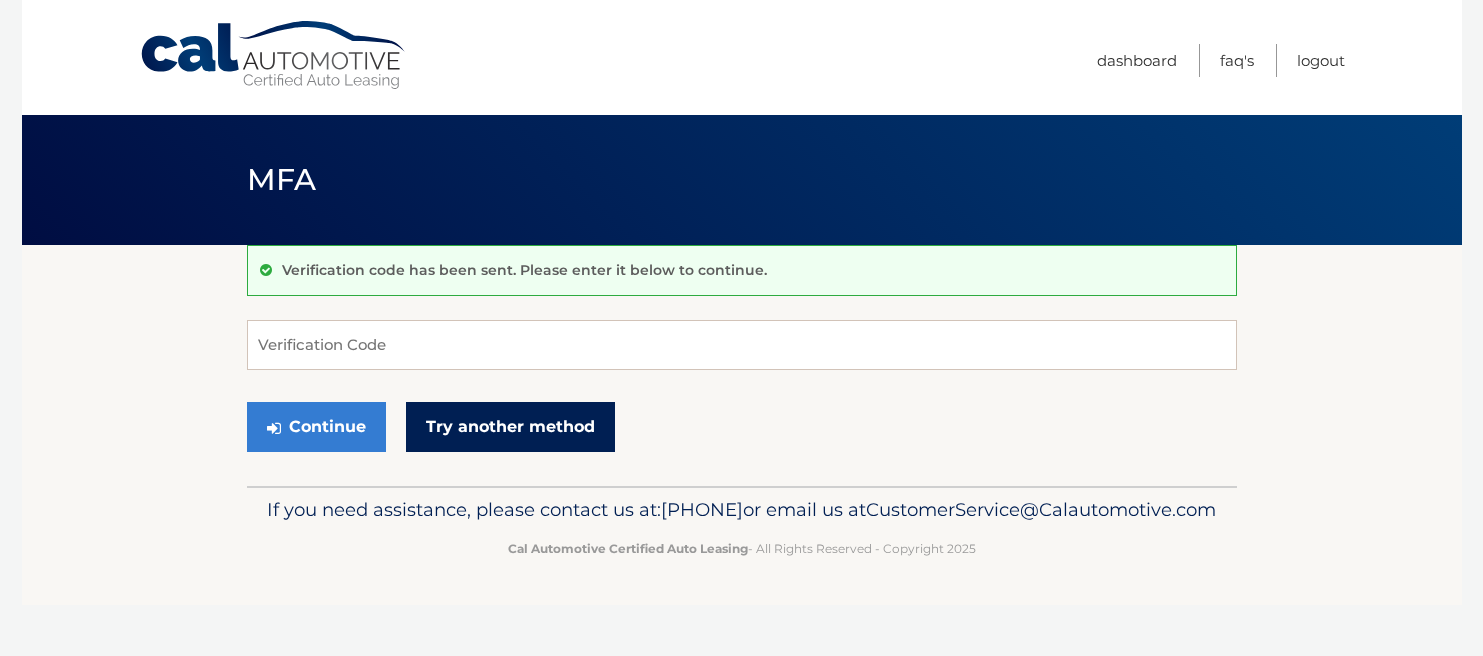 click on "Try another method" at bounding box center (510, 427) 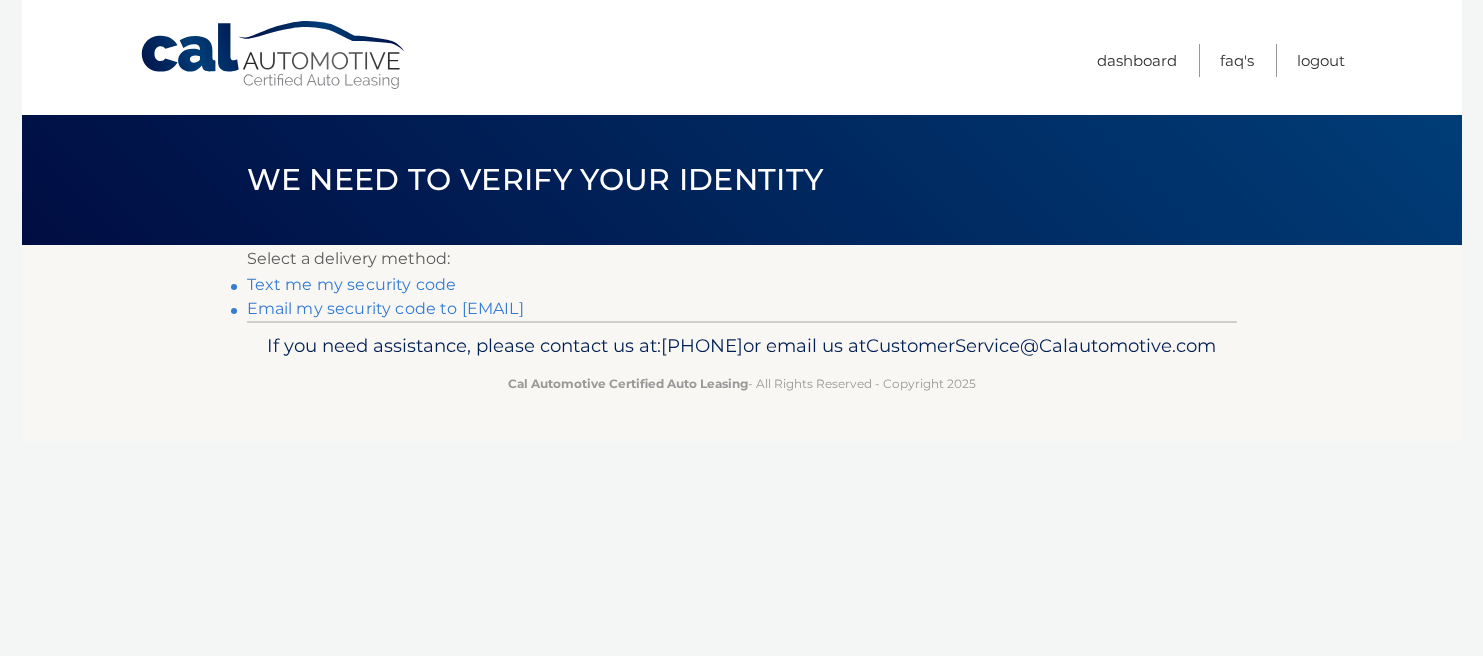 scroll, scrollTop: 0, scrollLeft: 0, axis: both 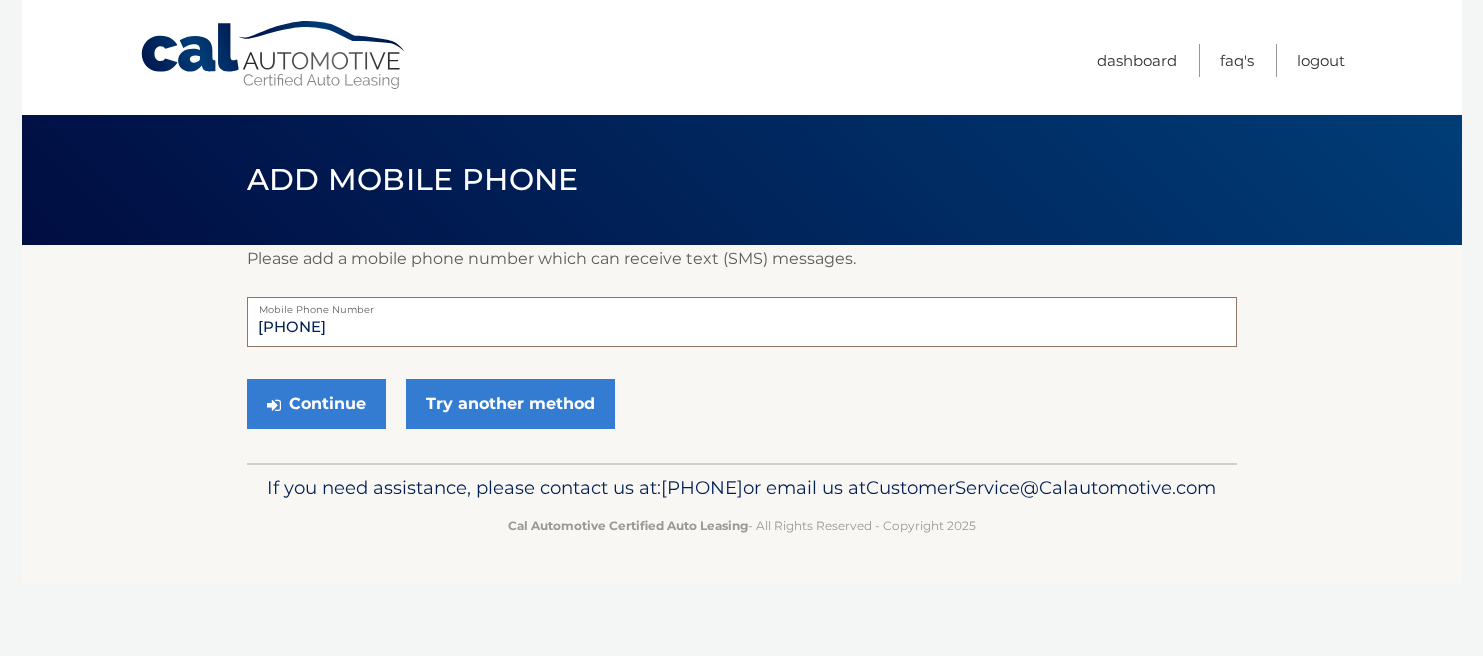 click on "[PHONE]" at bounding box center [742, 322] 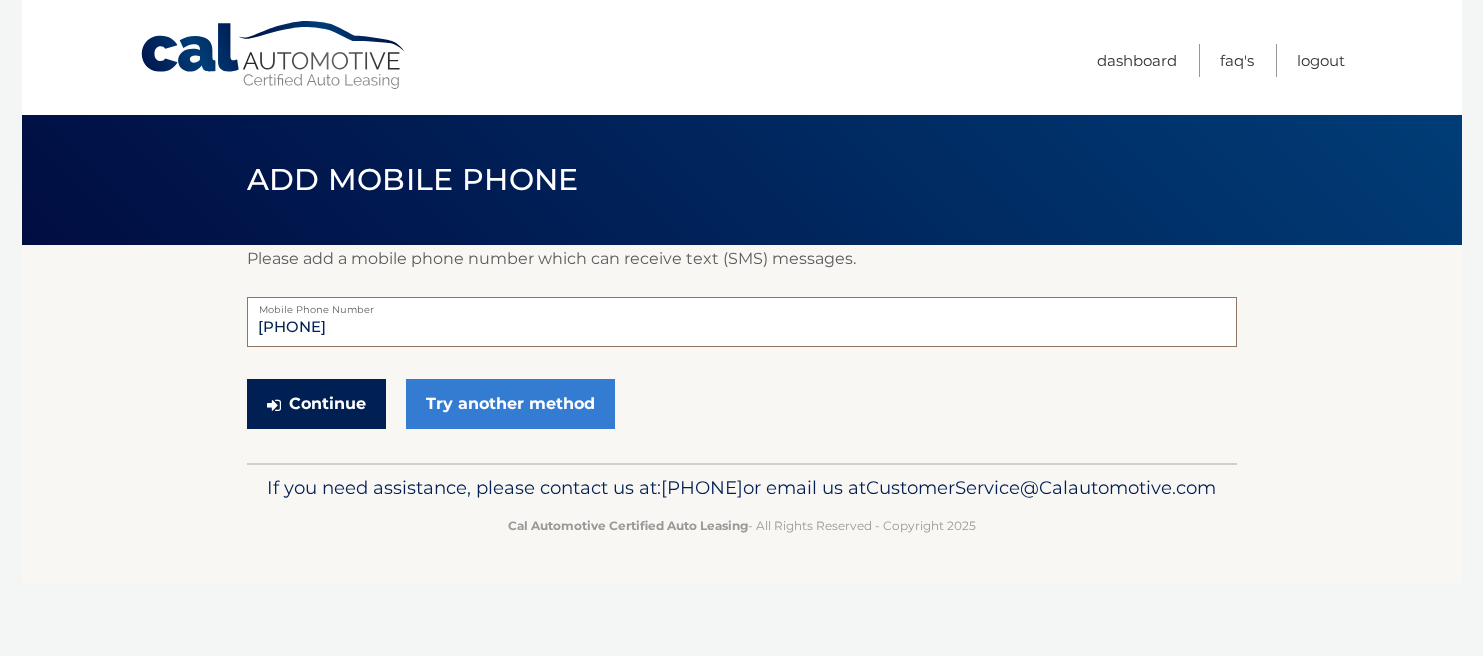 type on "9542631767" 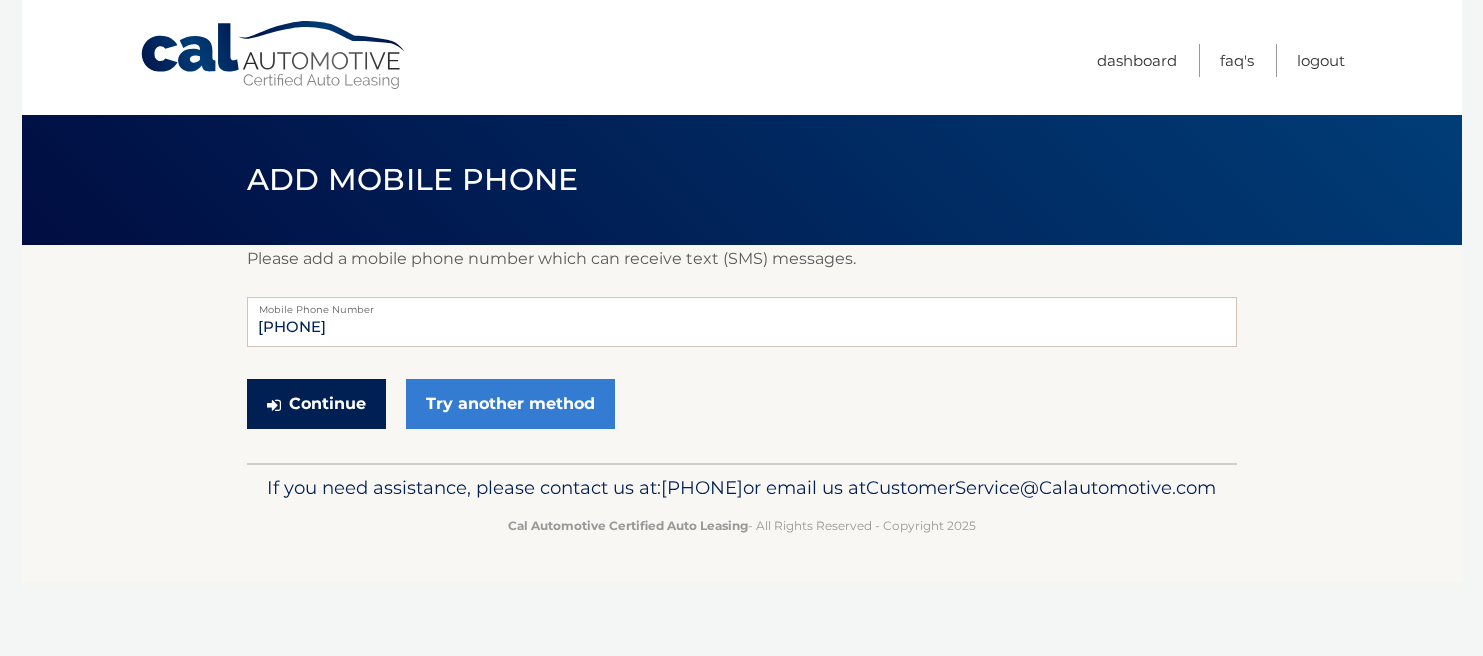 click on "Continue" at bounding box center (316, 404) 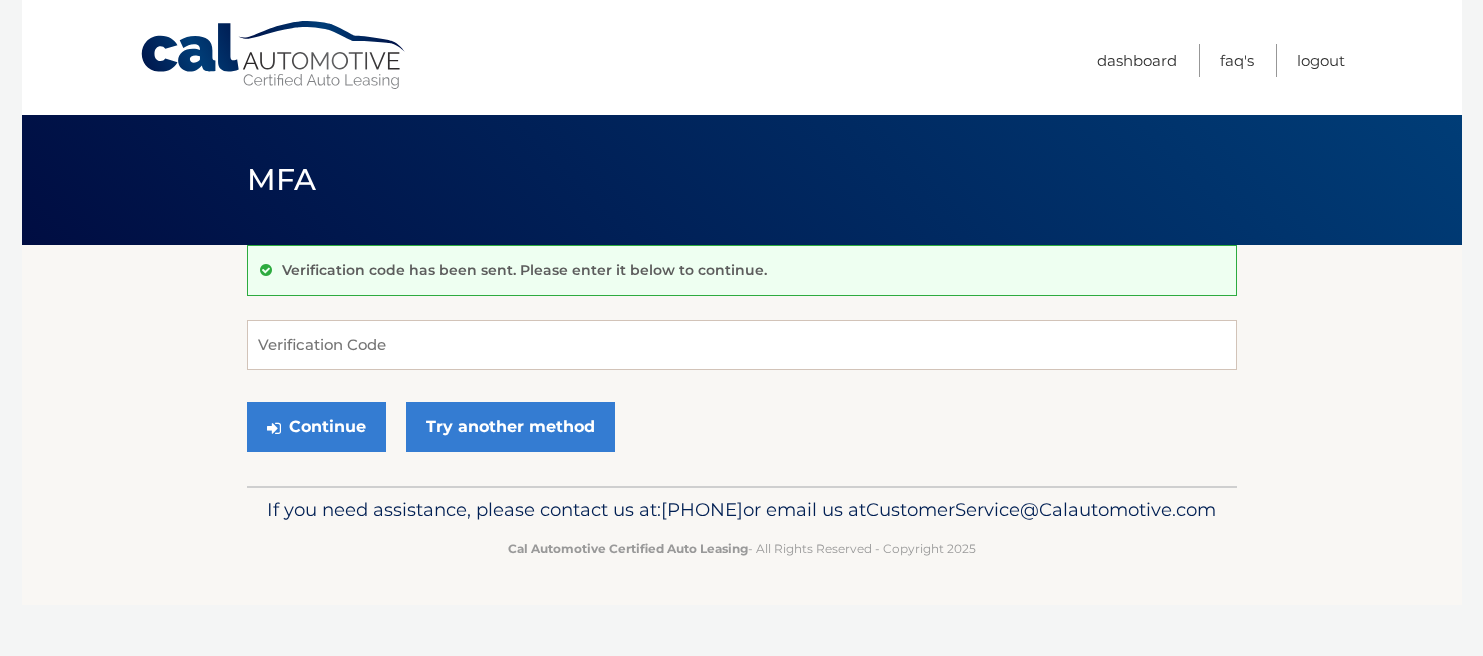 scroll, scrollTop: 0, scrollLeft: 0, axis: both 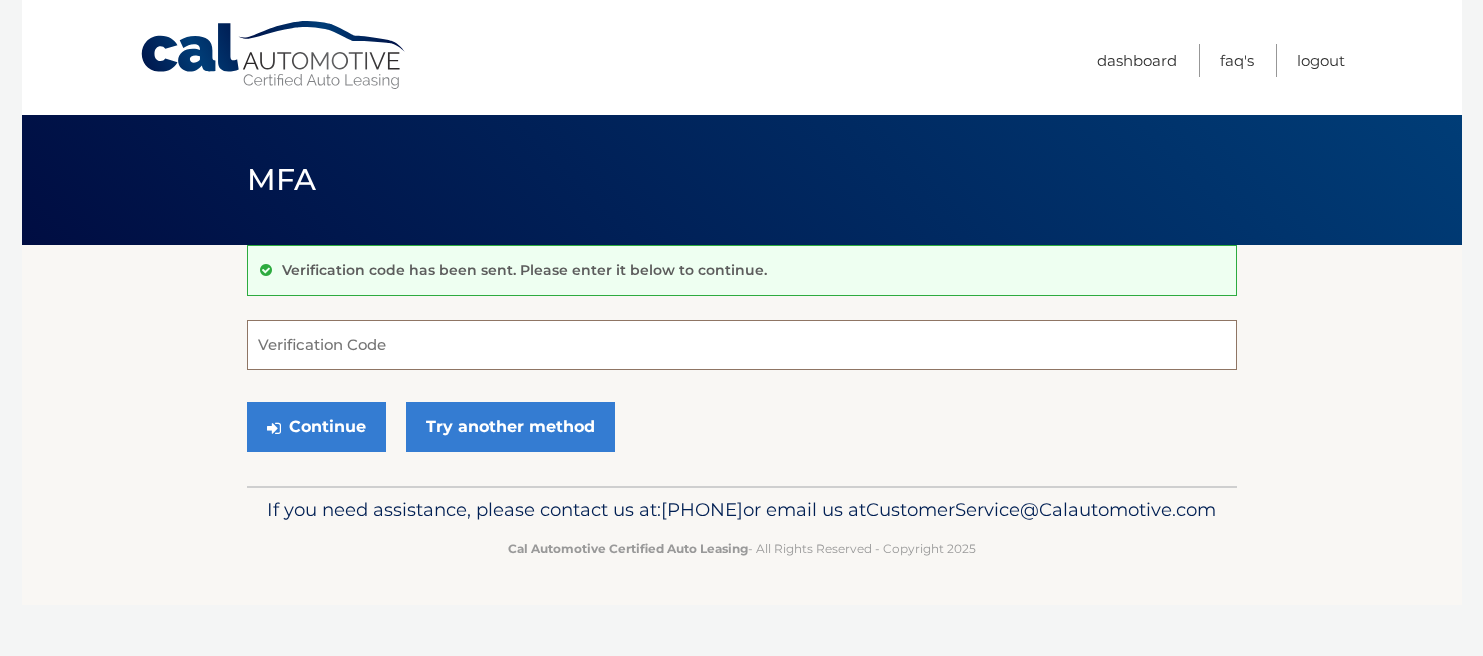 click on "Verification Code" at bounding box center [742, 345] 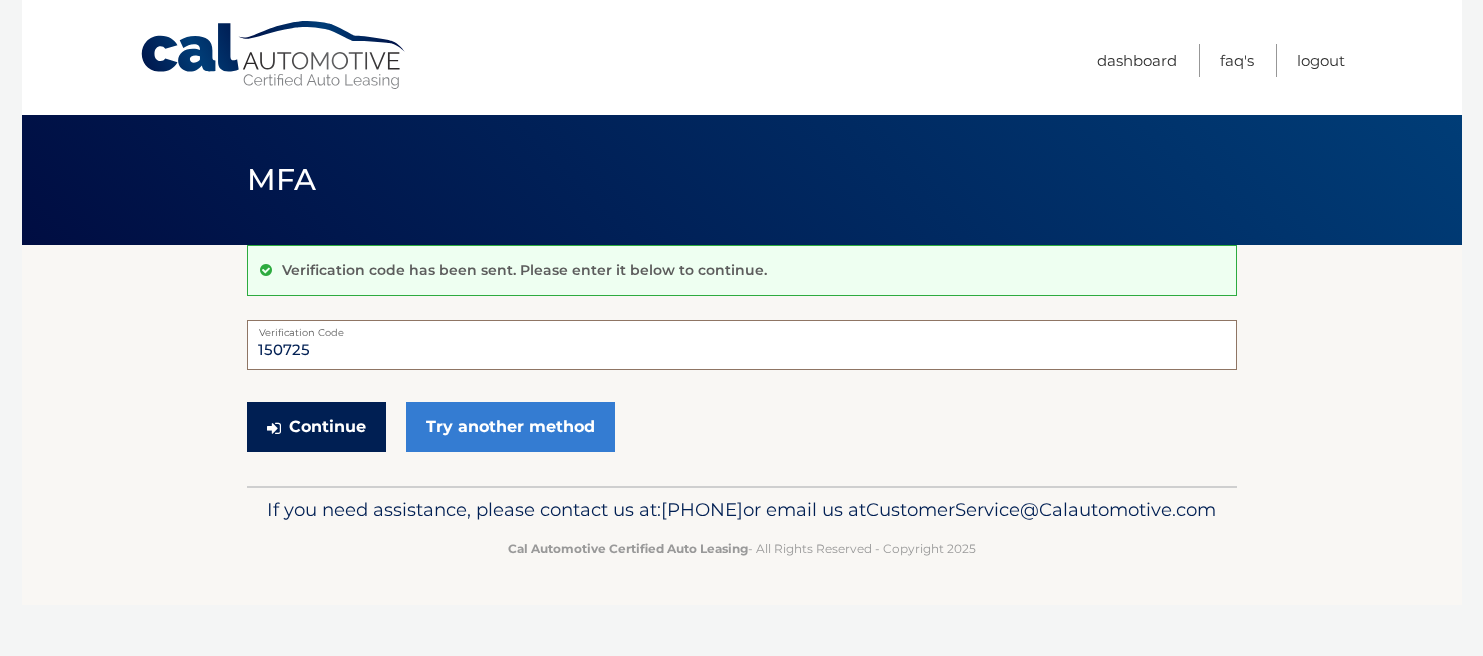 type on "150725" 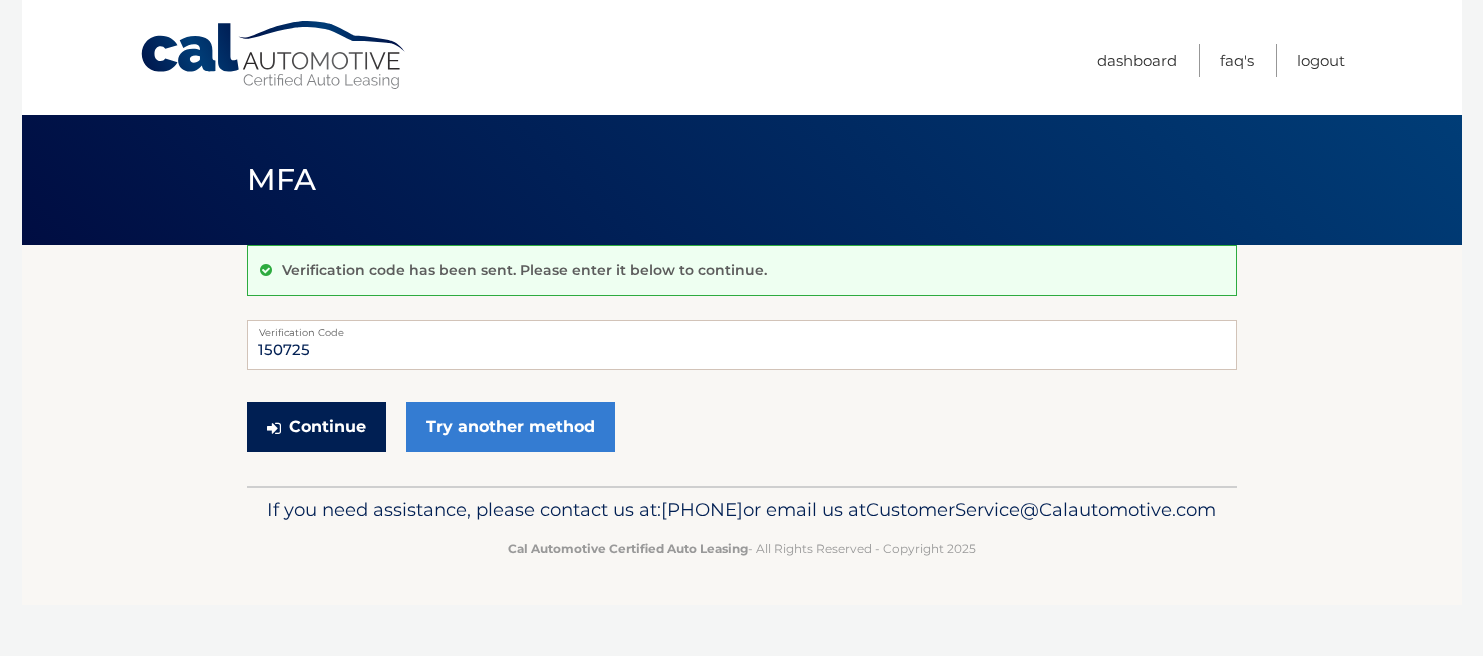 click on "Continue" at bounding box center (316, 427) 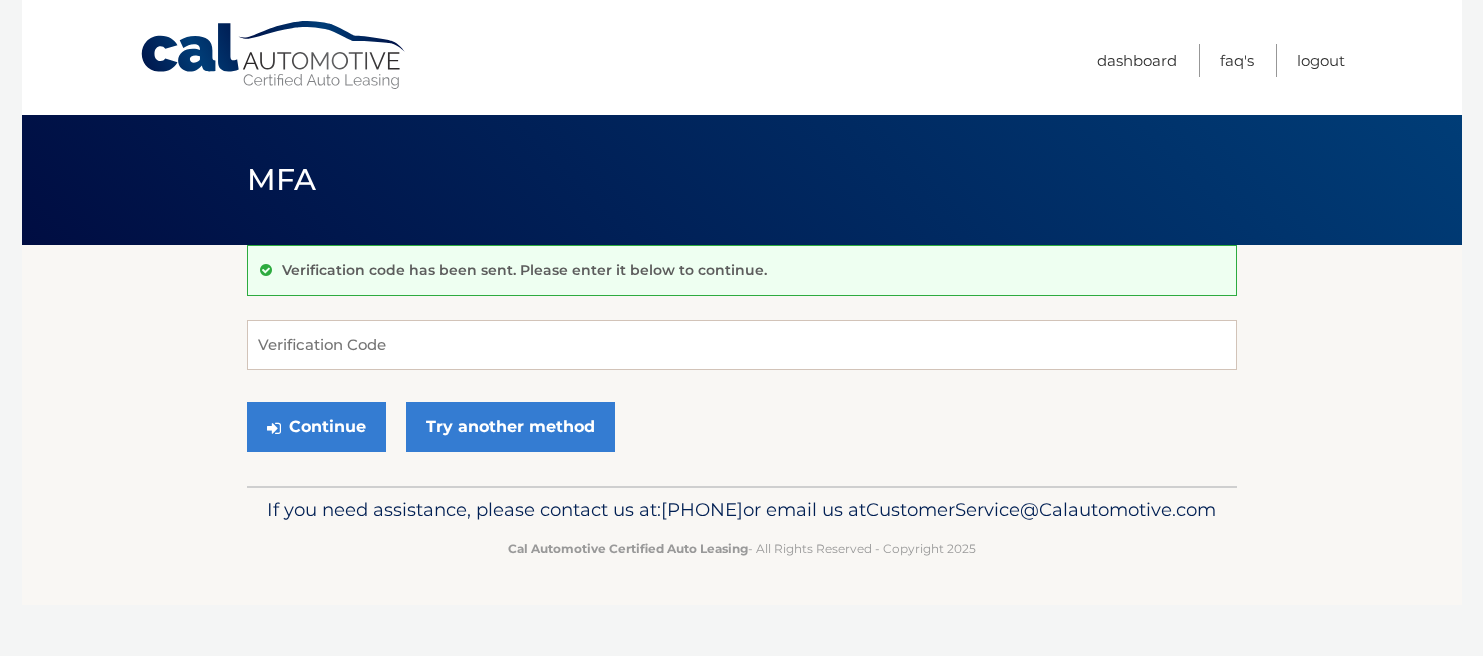 scroll, scrollTop: 0, scrollLeft: 0, axis: both 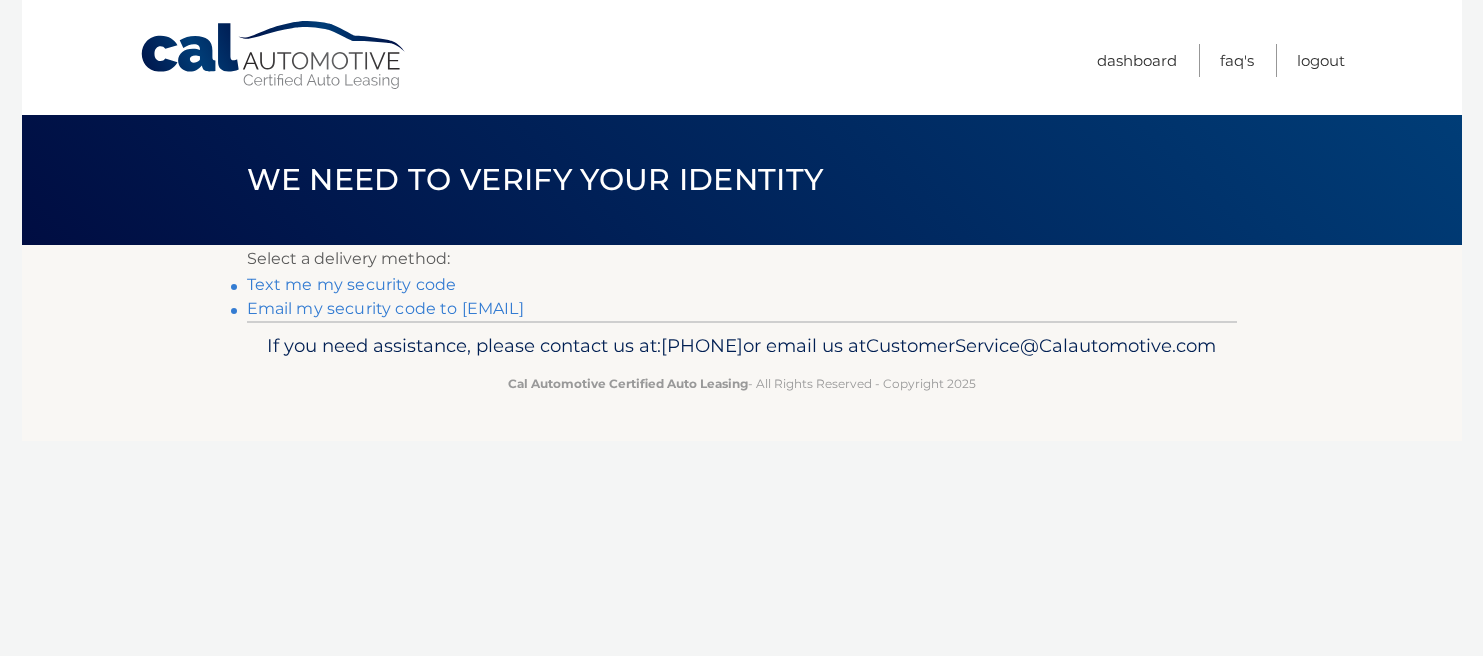click on "Text me my security code" at bounding box center [352, 284] 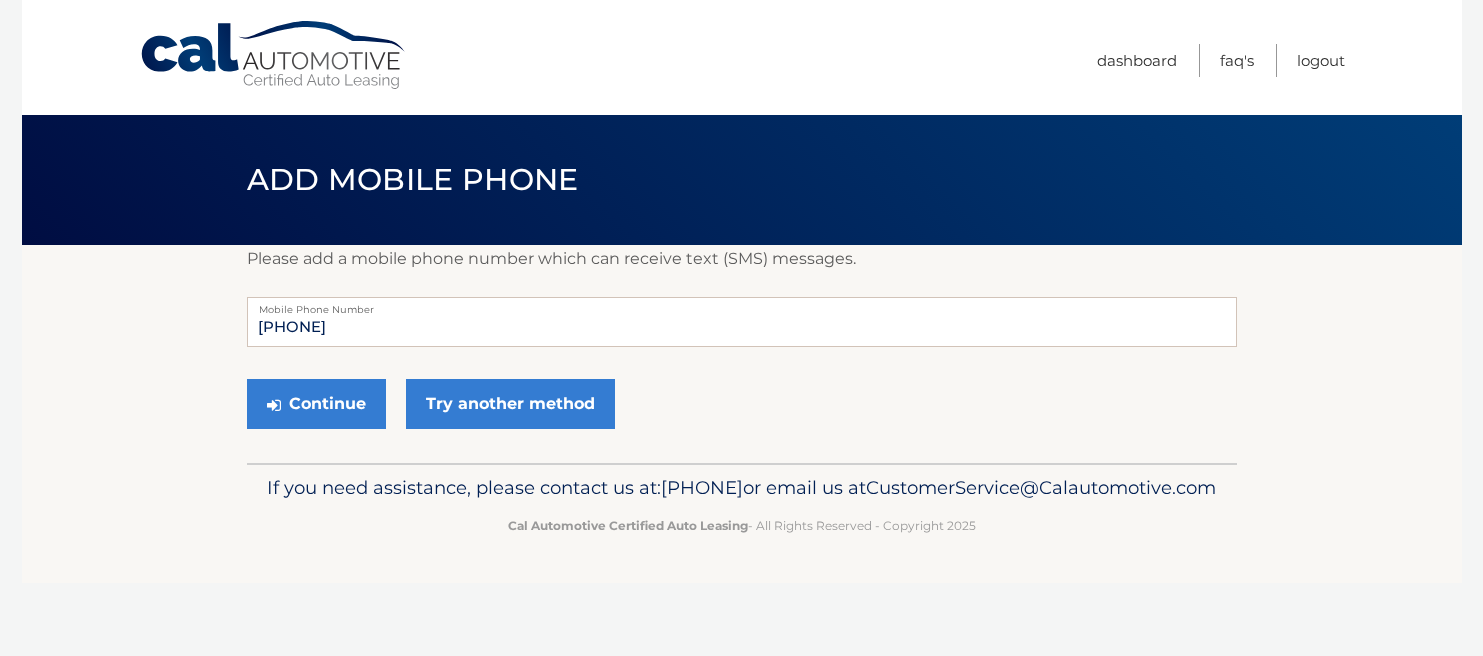 scroll, scrollTop: 0, scrollLeft: 0, axis: both 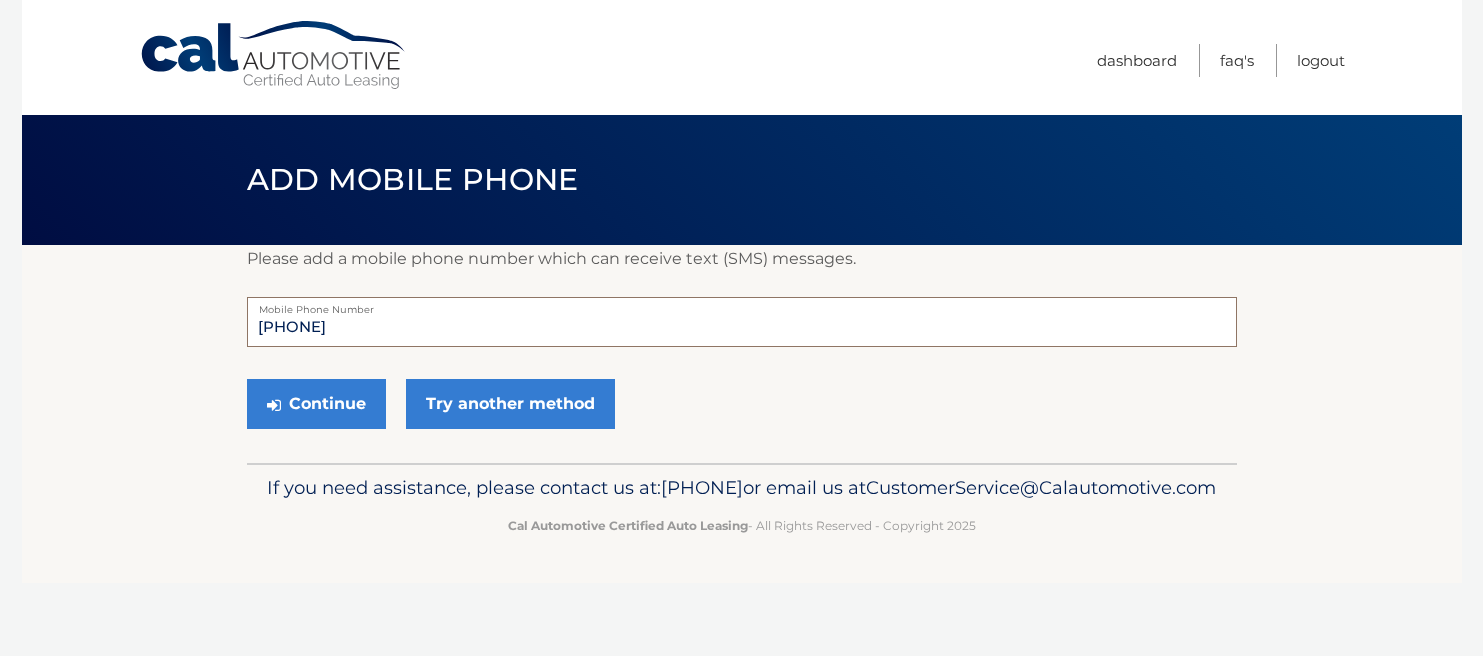click on "[PHONE]" at bounding box center (742, 322) 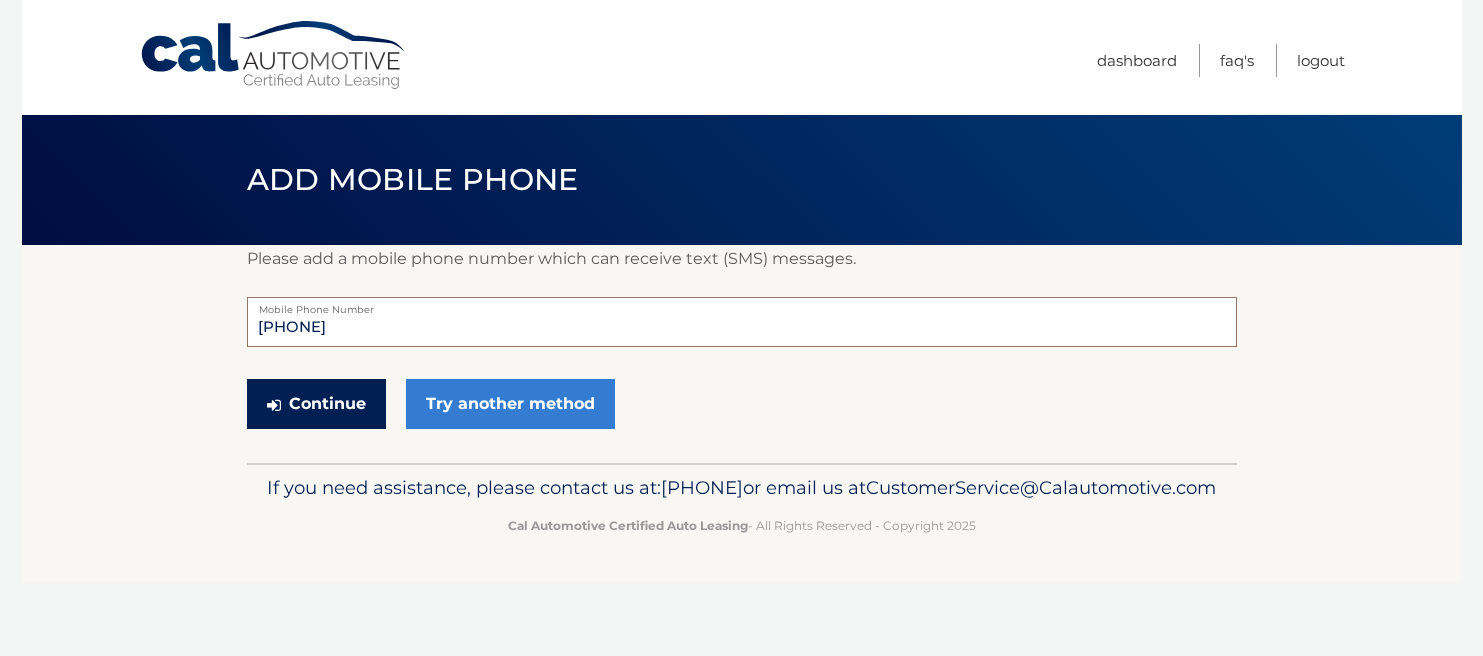 type on "[PHONE]" 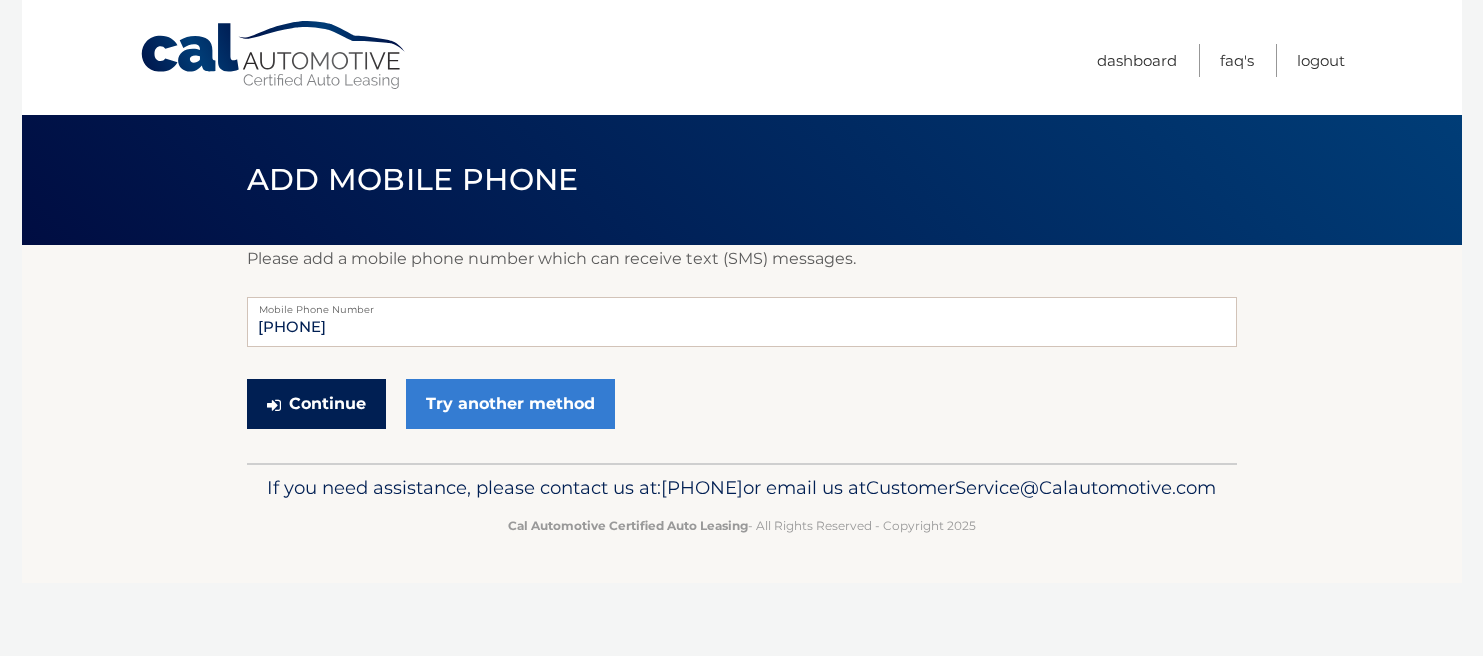 click on "Continue" at bounding box center (316, 404) 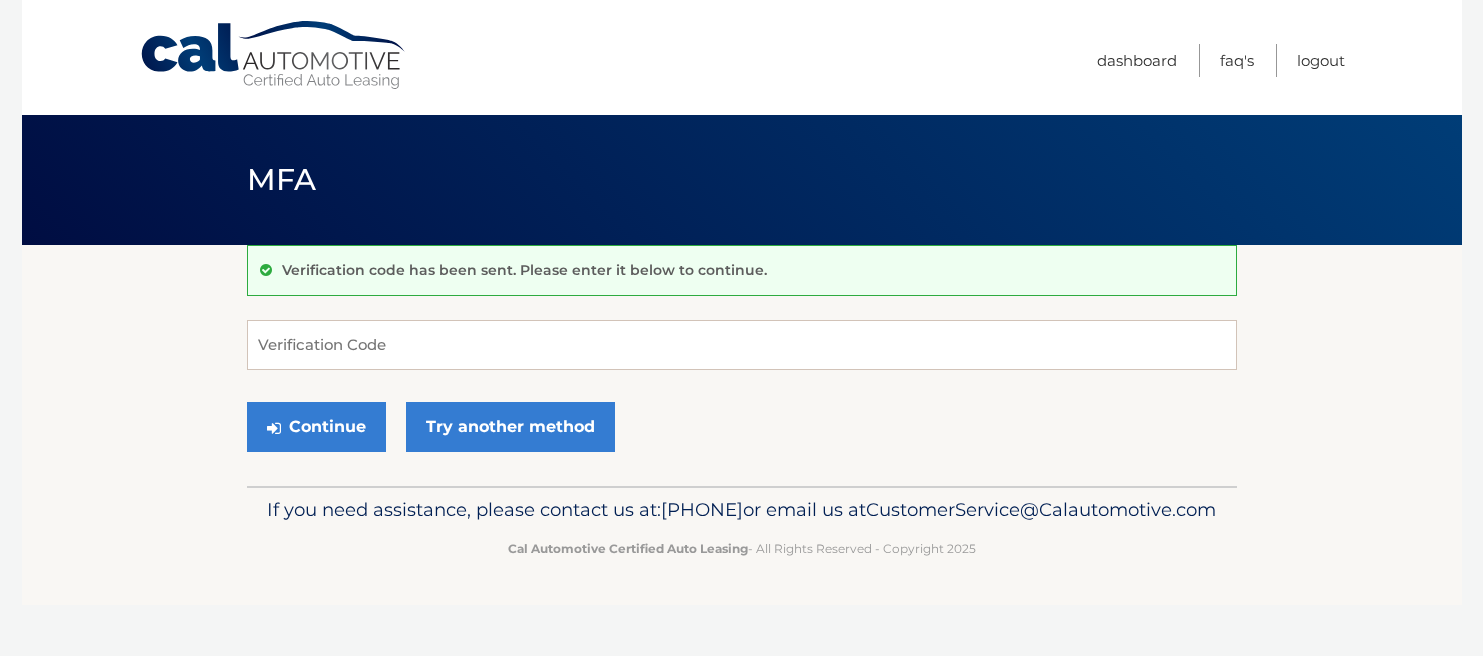 scroll, scrollTop: 0, scrollLeft: 0, axis: both 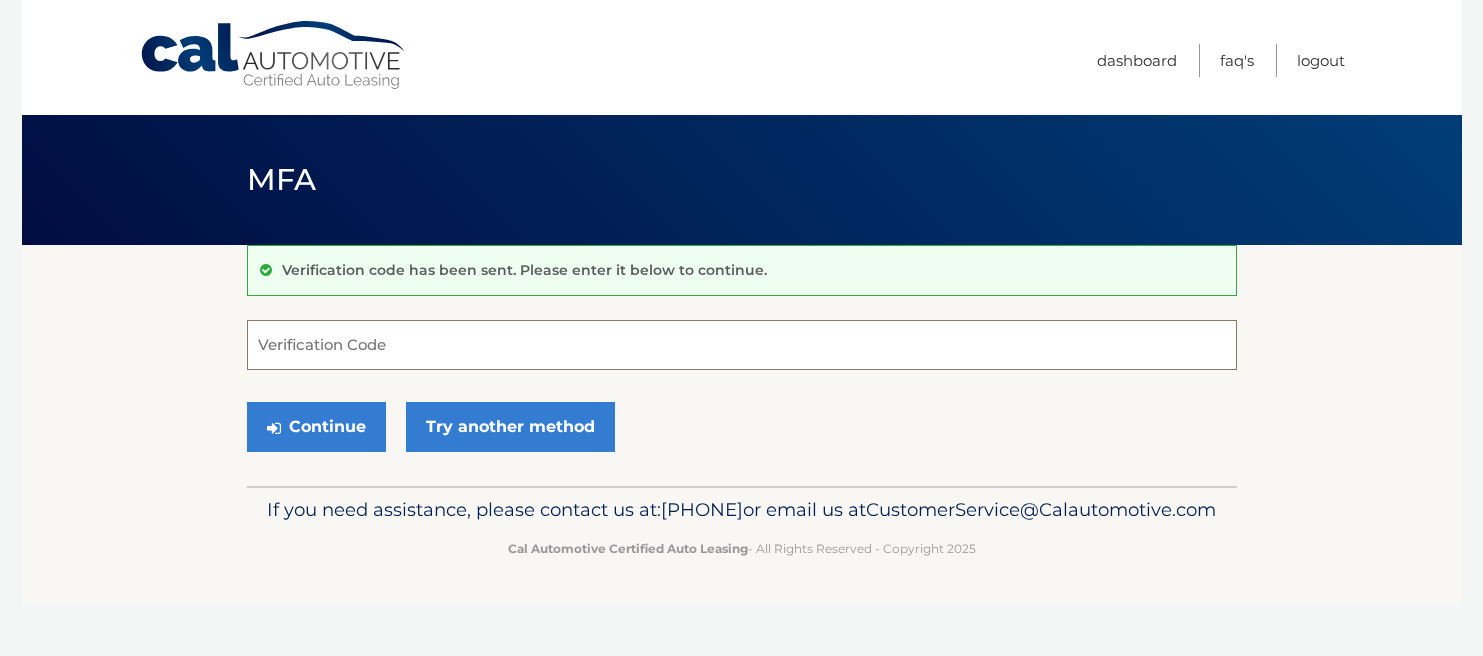 click on "Verification Code" at bounding box center (742, 345) 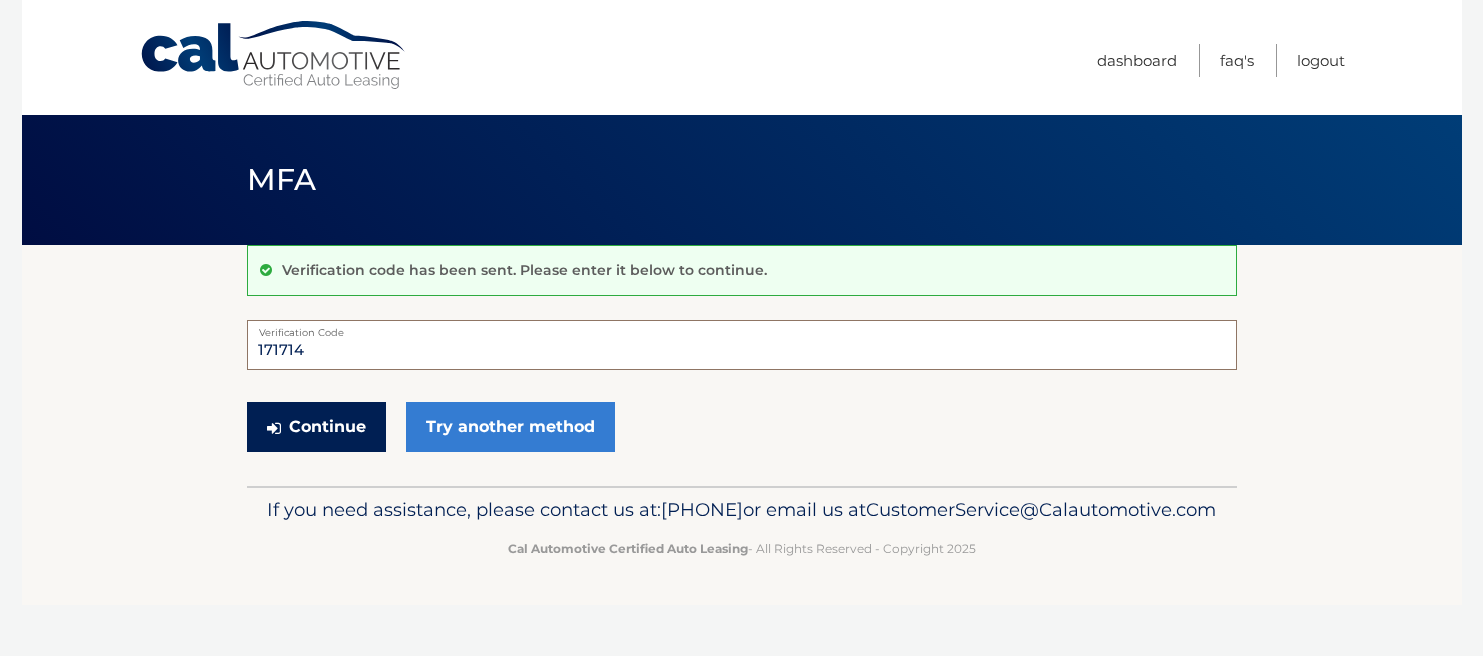 type on "171714" 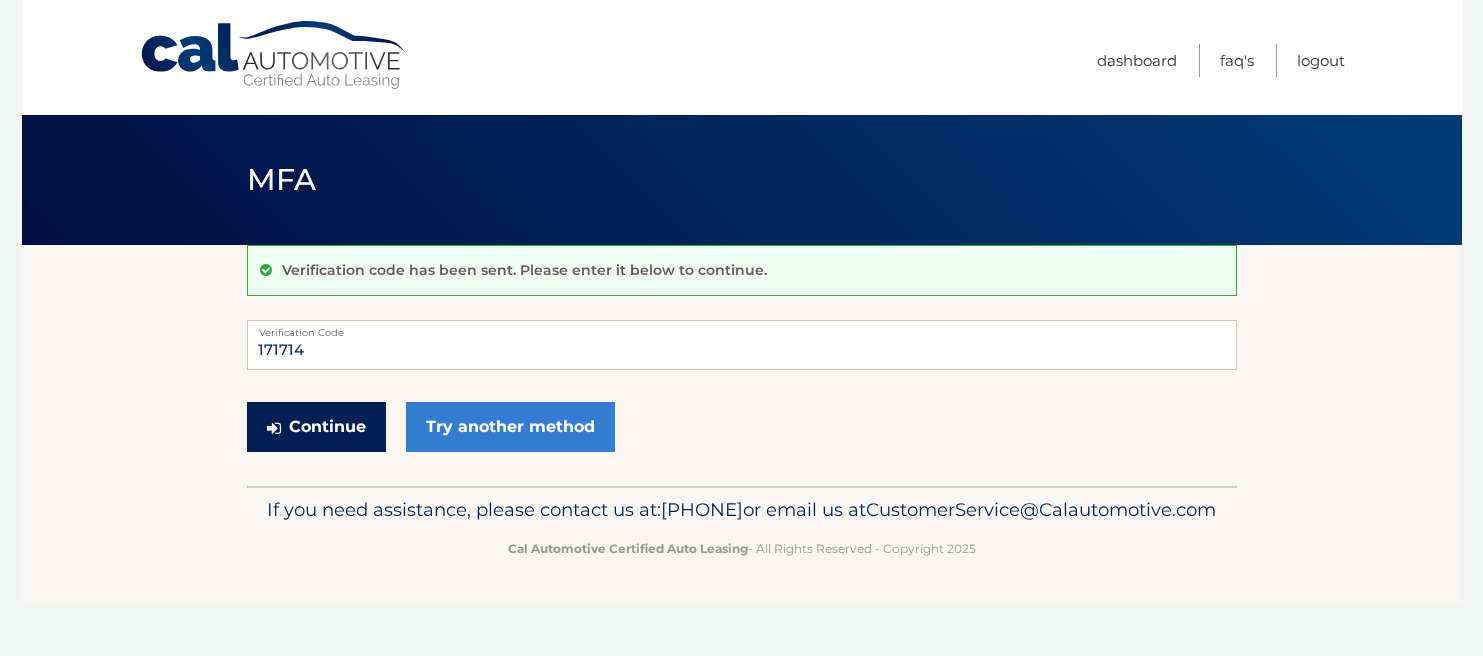 click on "Continue" at bounding box center [316, 427] 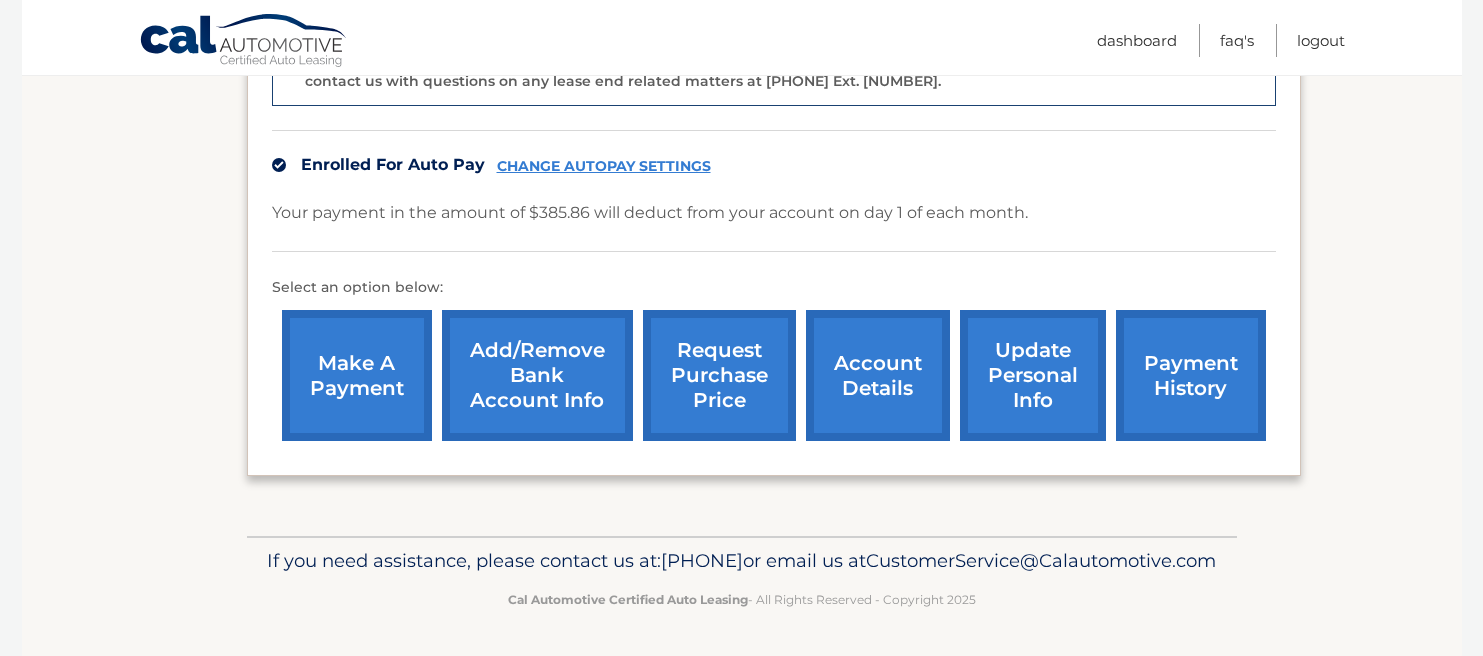 scroll, scrollTop: 603, scrollLeft: 0, axis: vertical 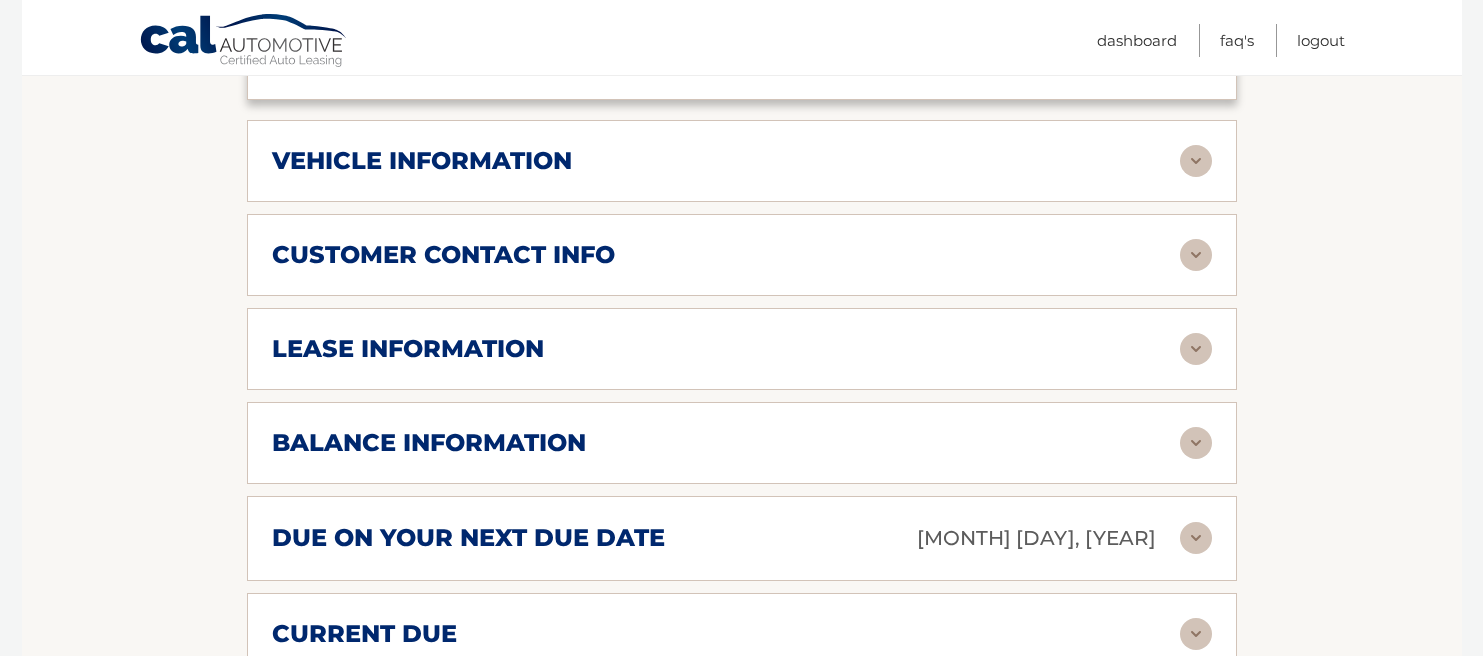 click on "lease information
Contract Start Date
Jun 29, 2022
Term
39
Maturity Date
Sep 29, 2025
Starting Odometer
20
Allowable Annual Mileage
10000
Charge Per Mile*
0.18
Last Scheduled Due Date
Sep 01, 2025
Monthly Payment
$360.62
Monthly Sales Tax
$0.00" at bounding box center (742, 349) 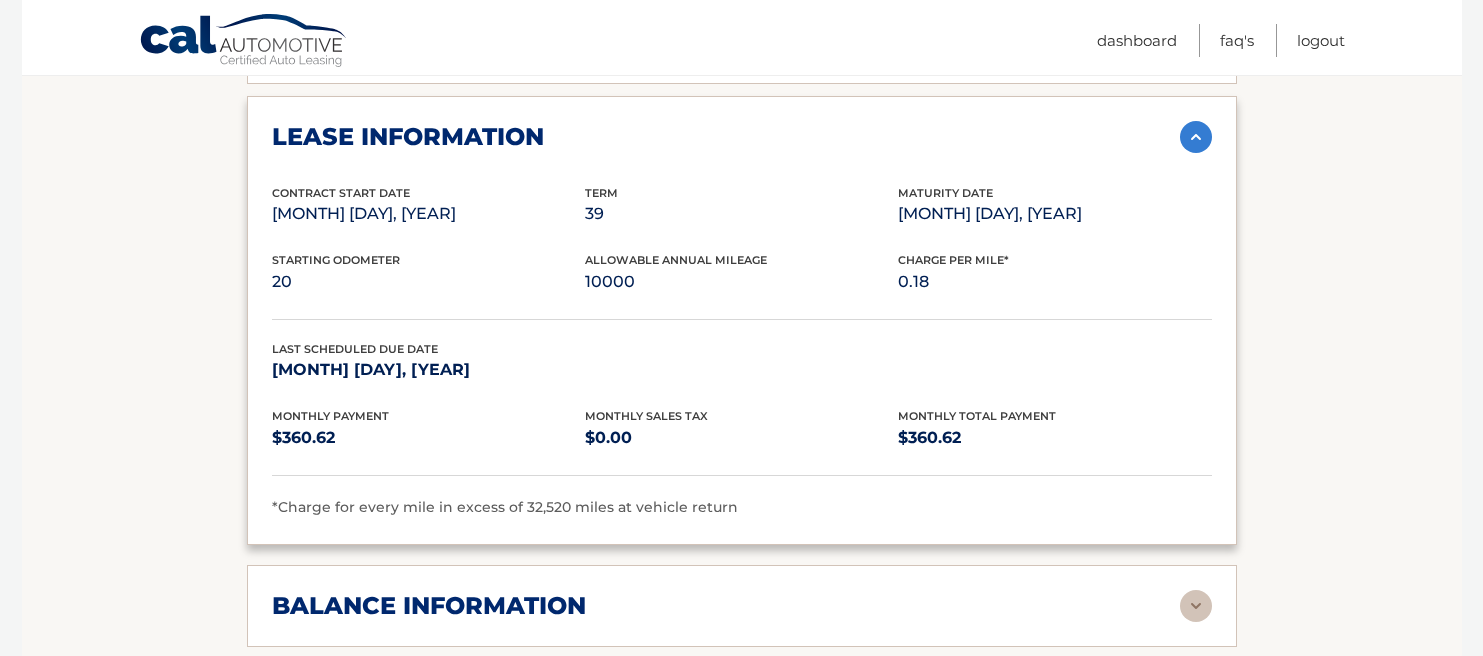 scroll, scrollTop: 1058, scrollLeft: 0, axis: vertical 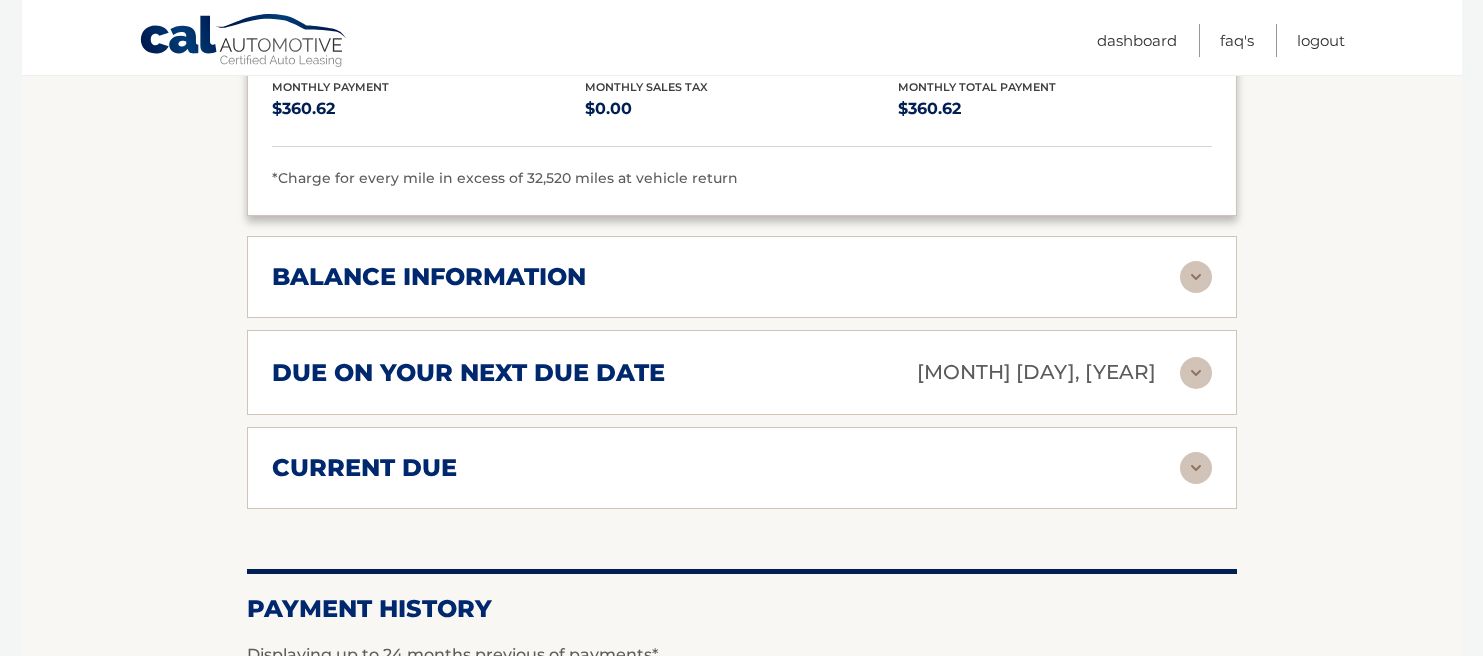 click on "balance information" at bounding box center (726, 277) 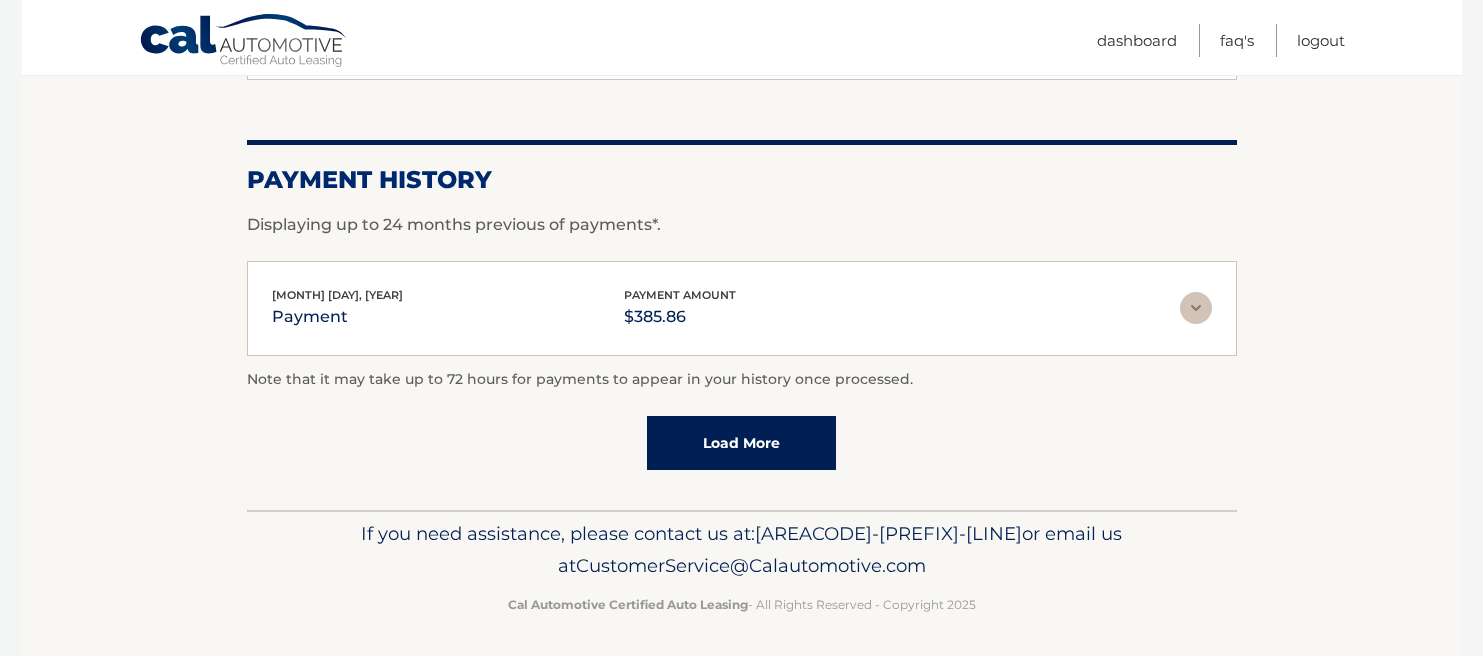 scroll, scrollTop: 2060, scrollLeft: 0, axis: vertical 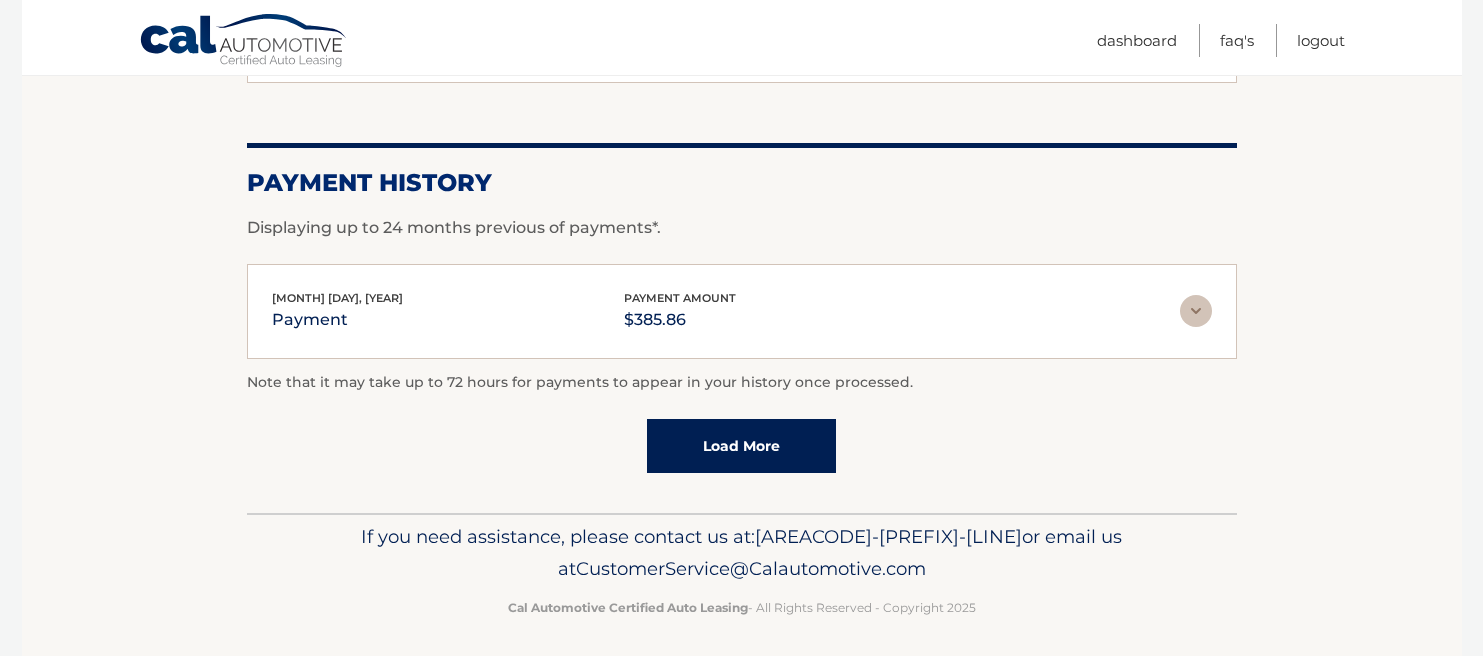 click on "Load More" at bounding box center (741, 446) 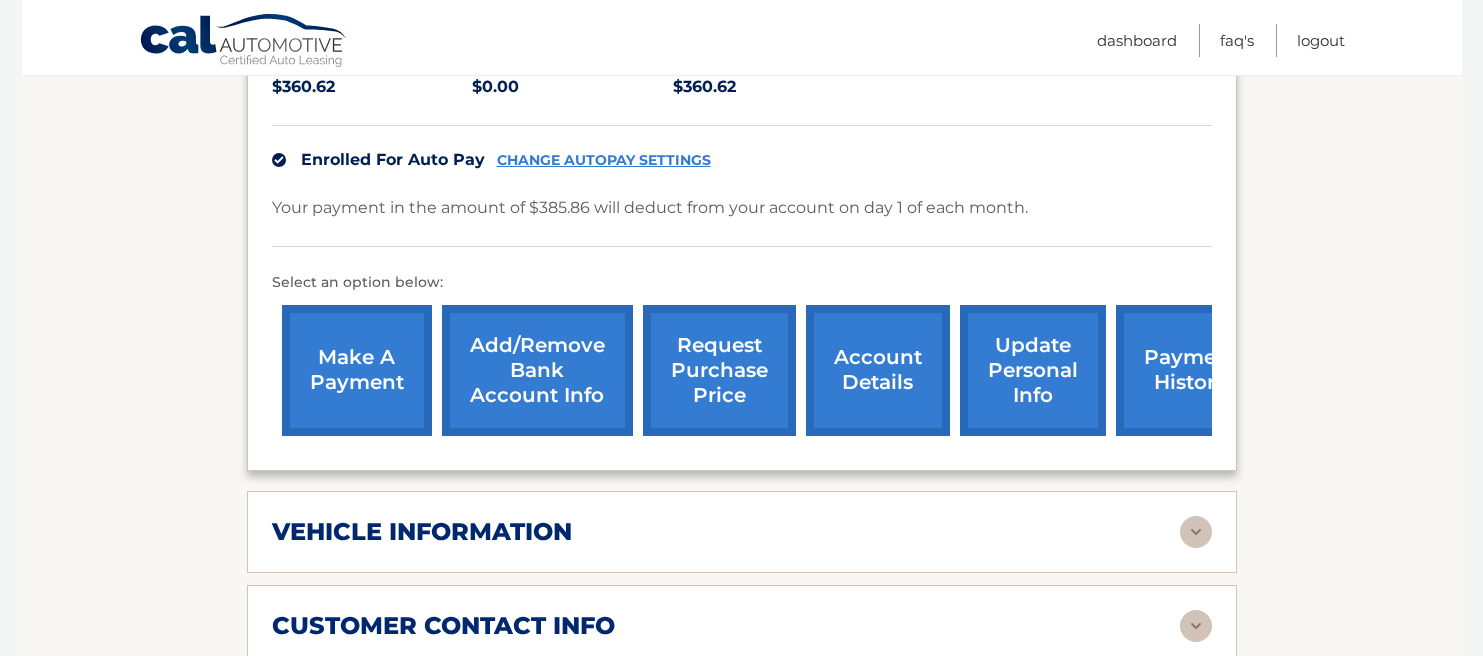 scroll, scrollTop: 488, scrollLeft: 0, axis: vertical 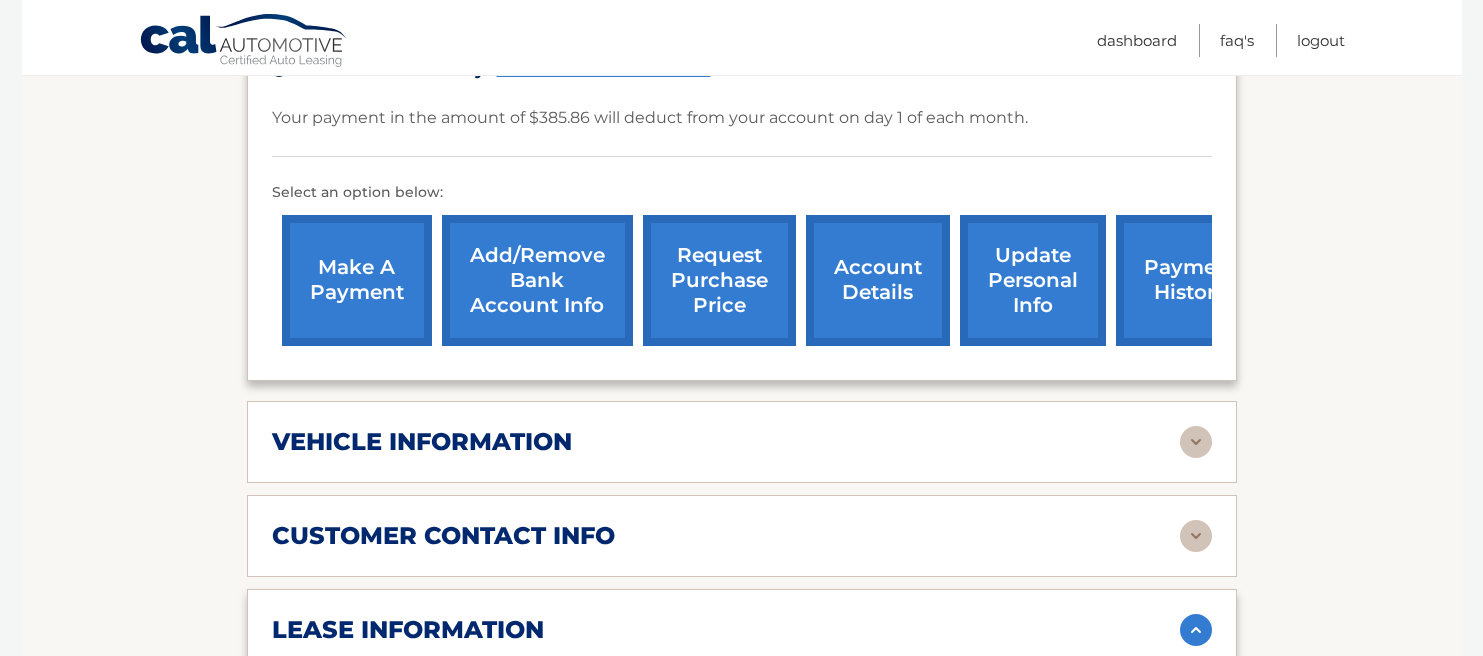 click on "vehicle information" at bounding box center (726, 442) 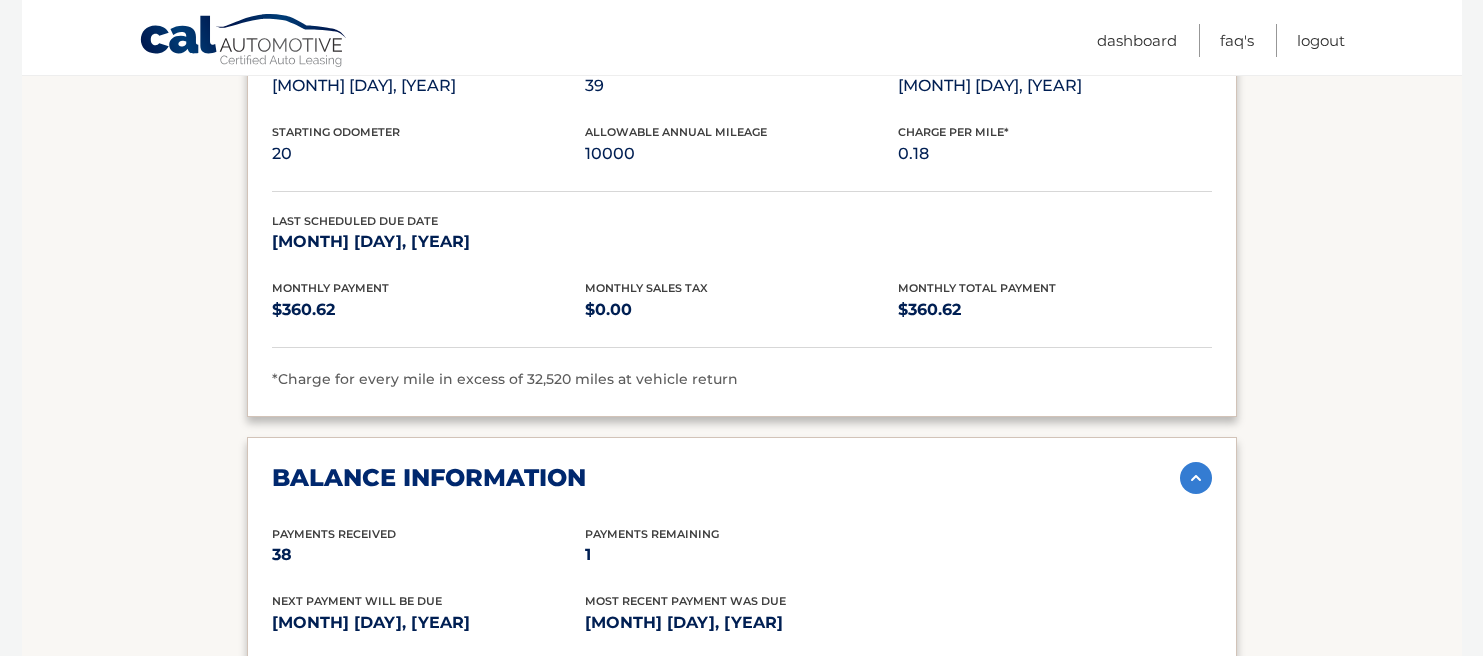 scroll, scrollTop: 1662, scrollLeft: 0, axis: vertical 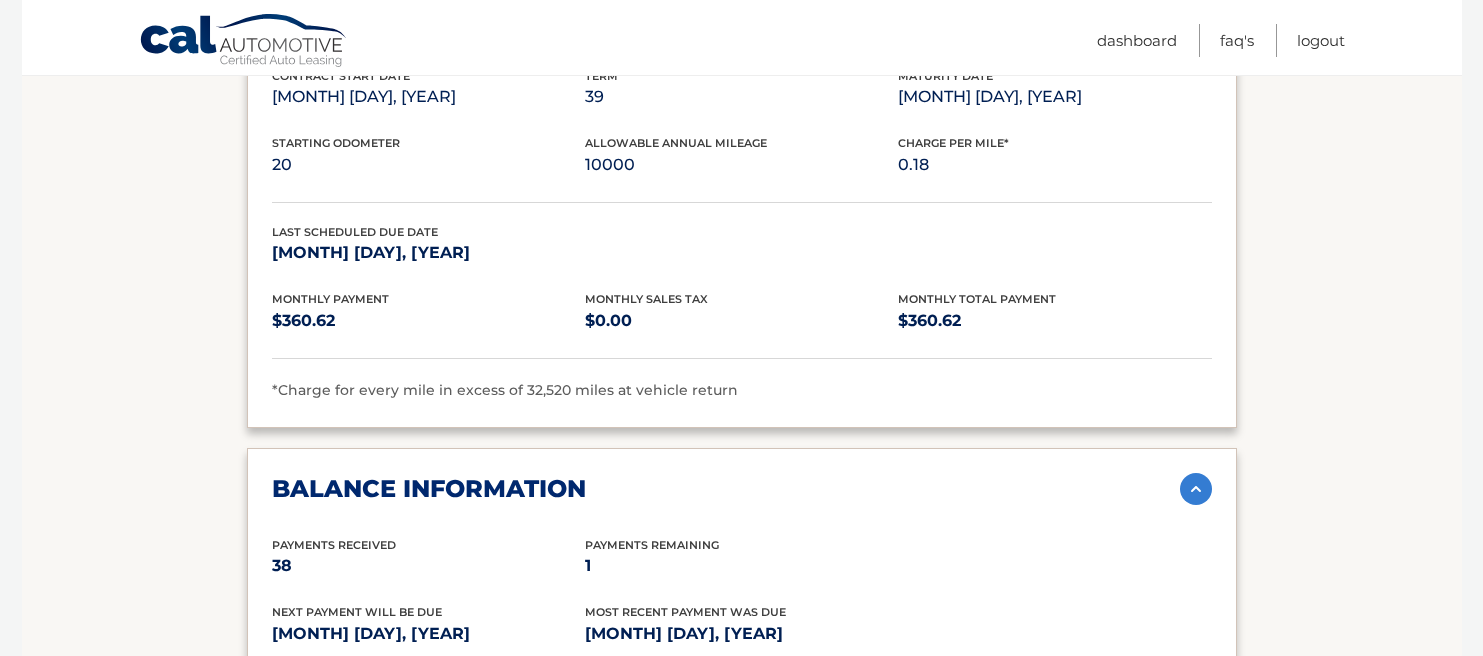 click on "*Charge for every mile in excess of 32,520 miles at vehicle return" at bounding box center [505, 390] 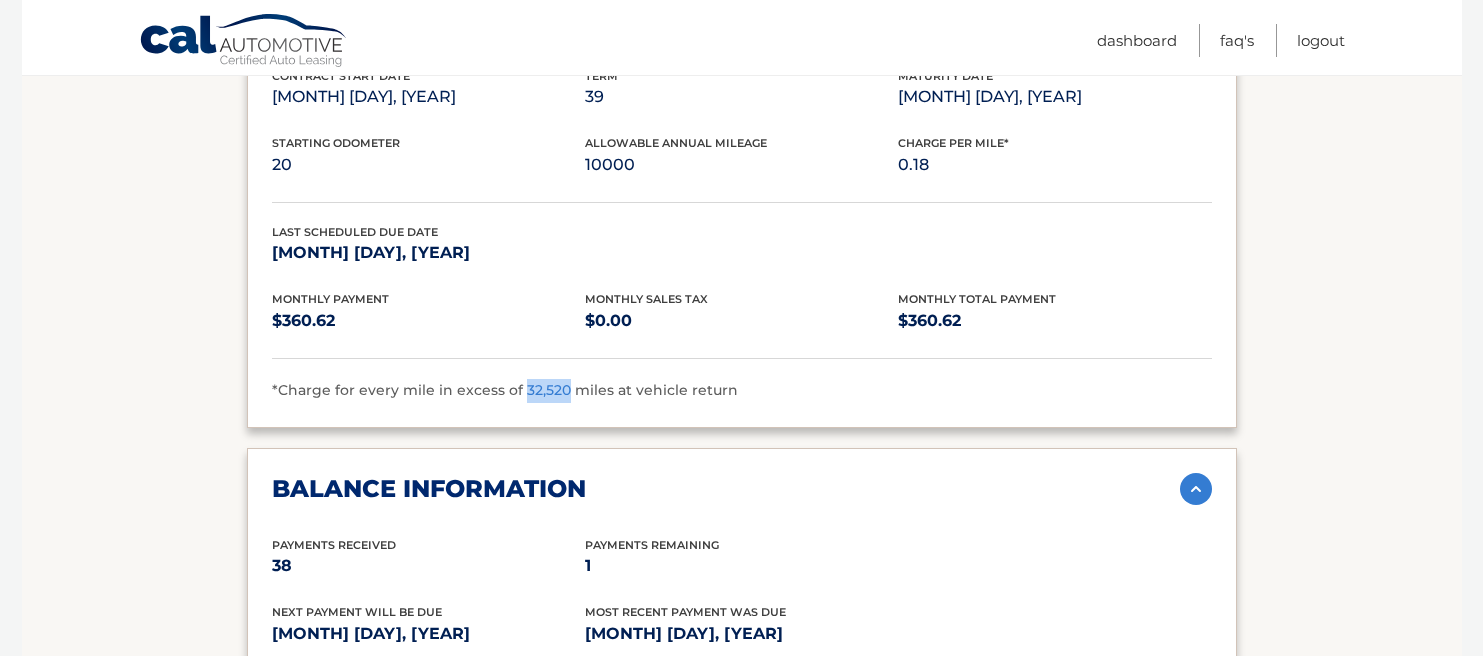 click on "*Charge for every mile in excess of 32,520 miles at vehicle return" at bounding box center [505, 390] 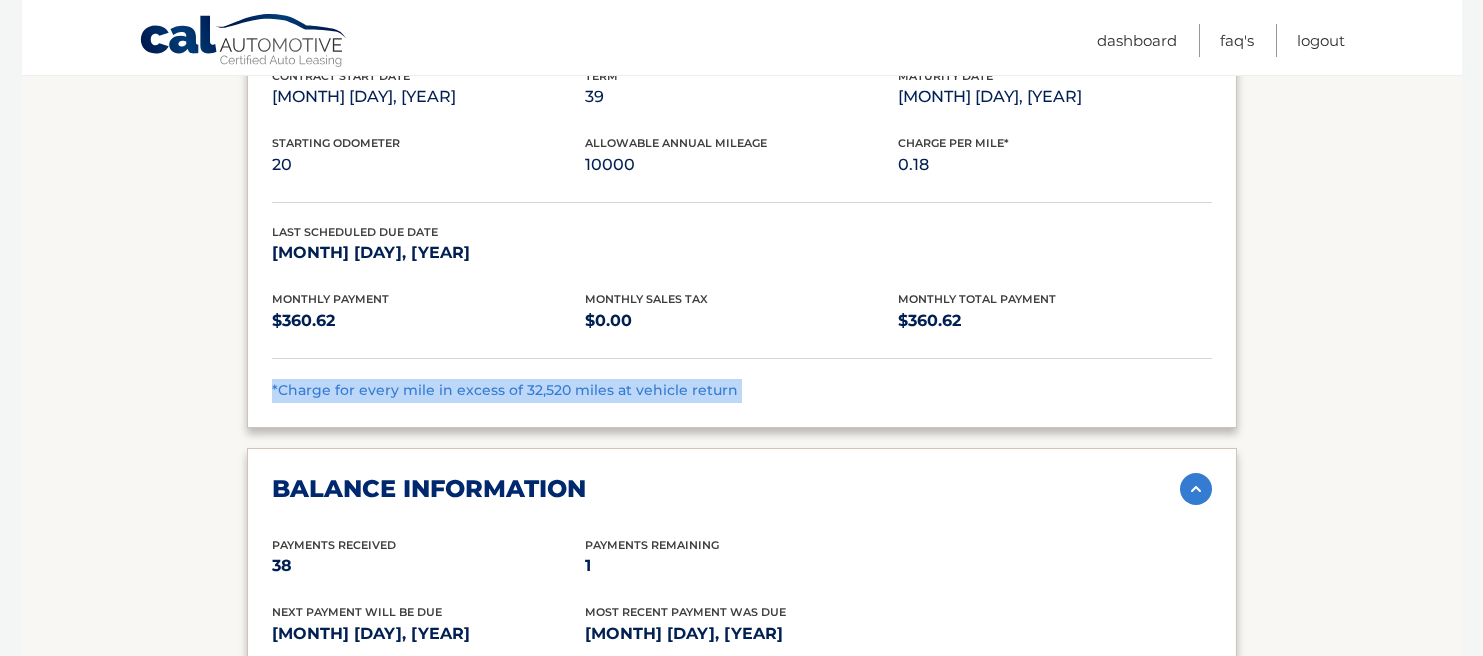 click on "*Charge for every mile in excess of 32,520 miles at vehicle return" at bounding box center [505, 390] 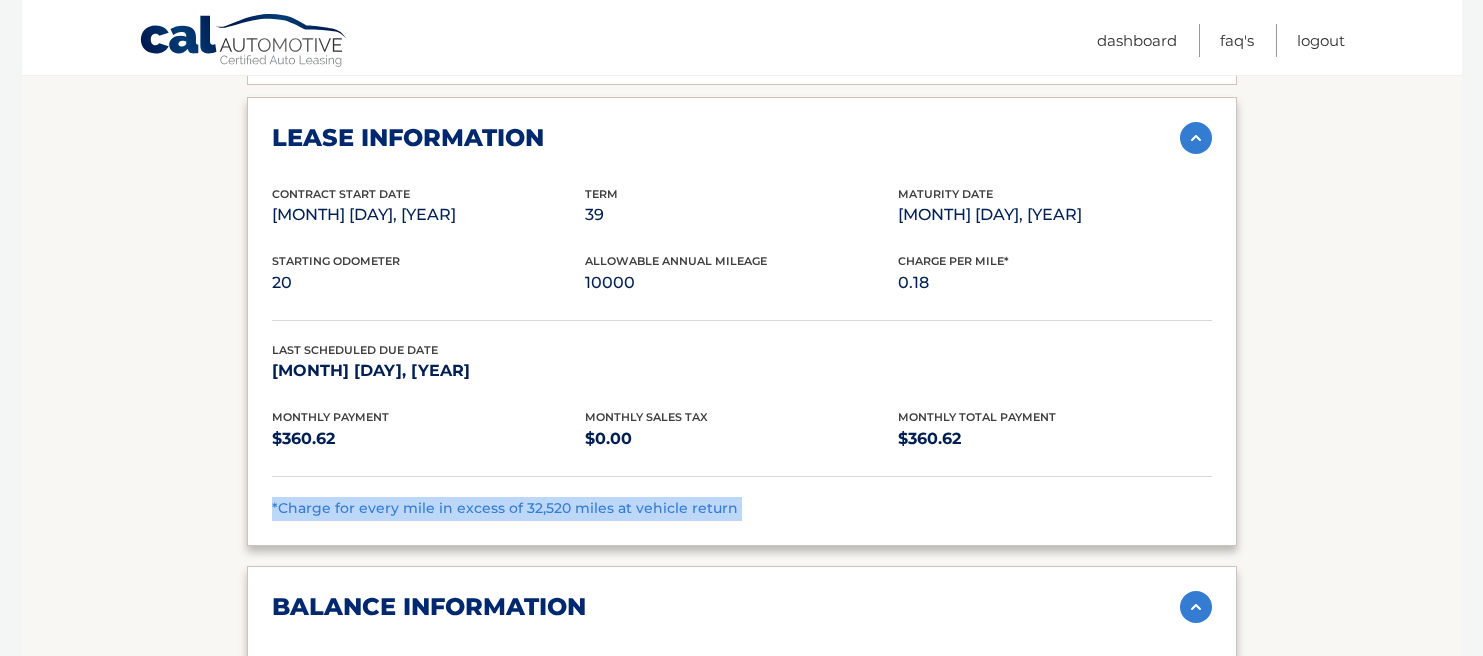 scroll, scrollTop: 1538, scrollLeft: 0, axis: vertical 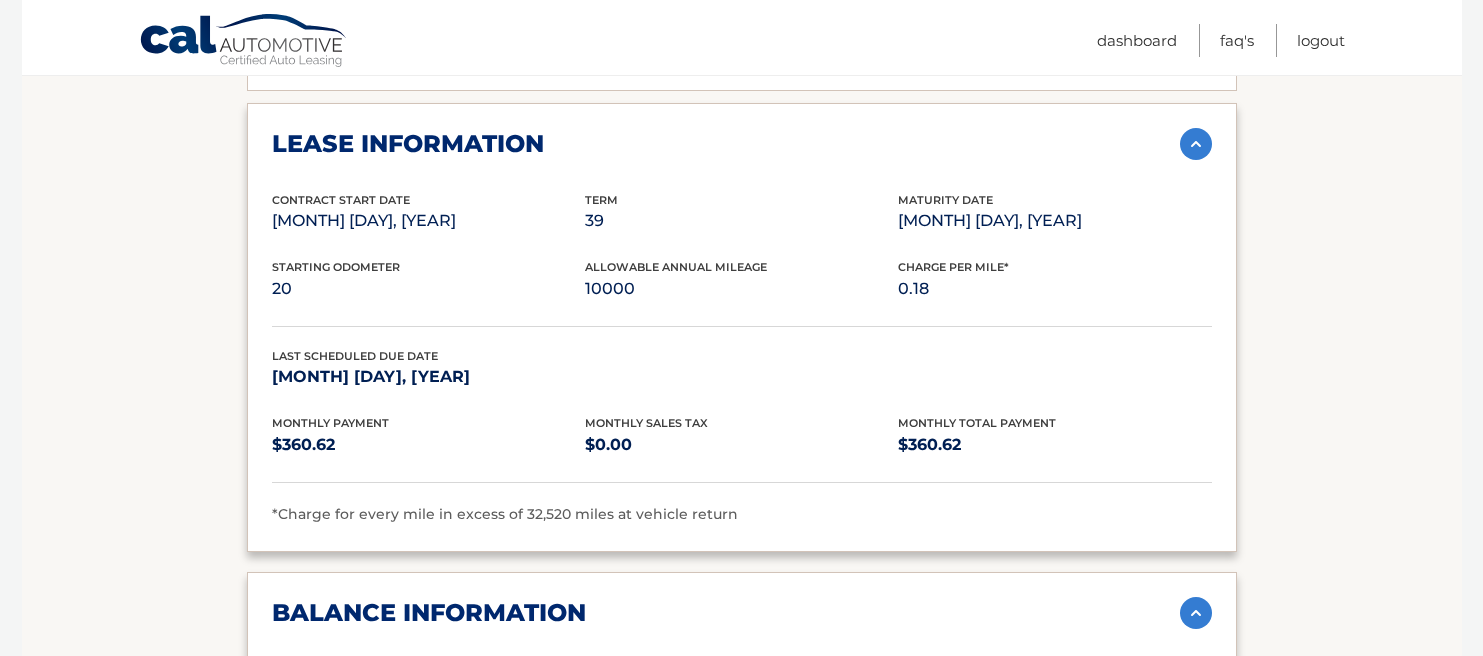 click on "Account Details
|
#44455529101
Back to Dashboard
Manage Your Lease
lease account
#44455529101
vehicle
2022 Subaru Crosstrek
name
KENDALL STEMPEL
vin
JF2GTAEC9NH270465" at bounding box center (742, 378) 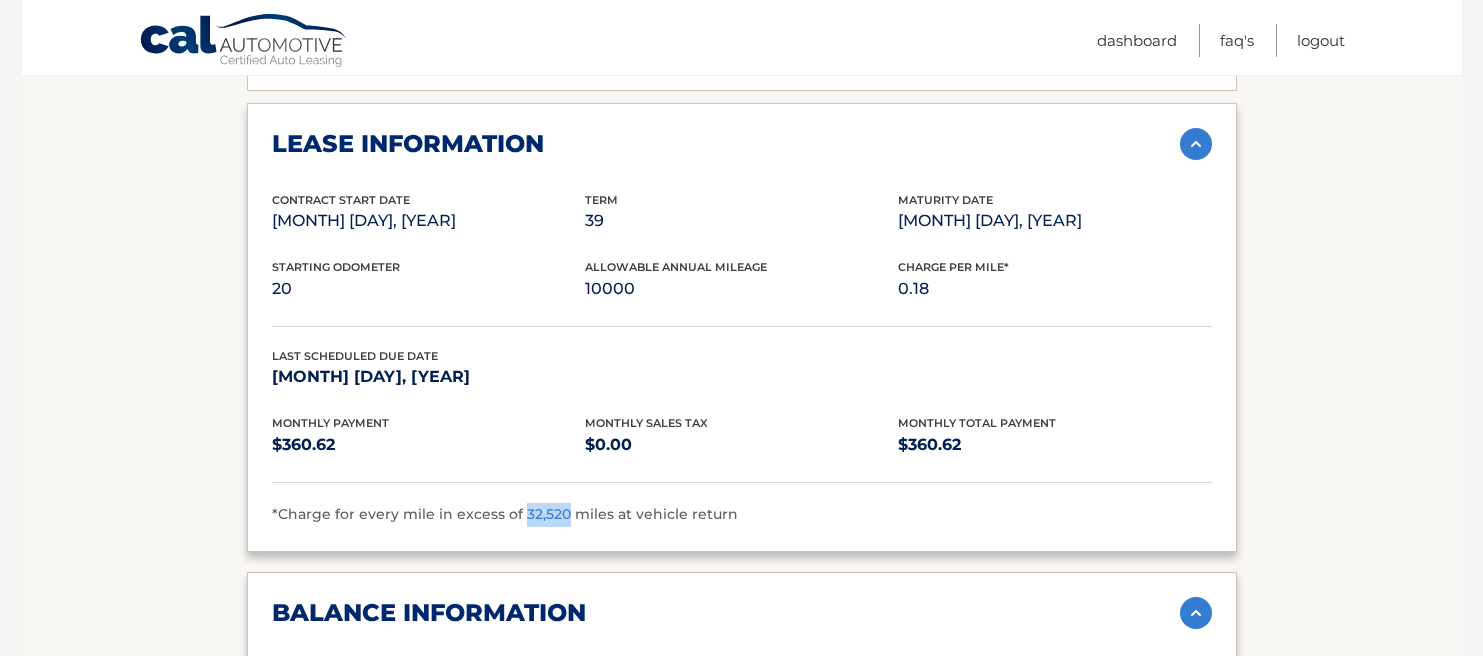 drag, startPoint x: 518, startPoint y: 509, endPoint x: 558, endPoint y: 509, distance: 40 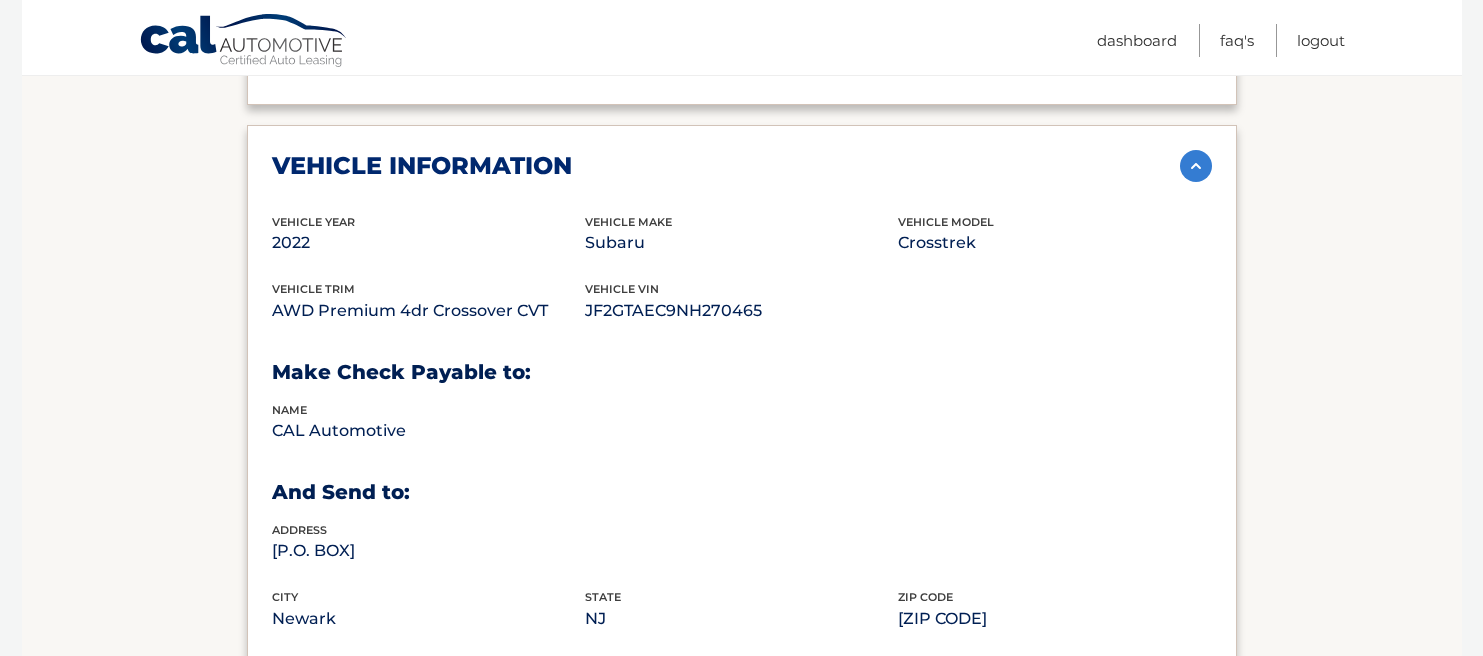 scroll, scrollTop: 851, scrollLeft: 0, axis: vertical 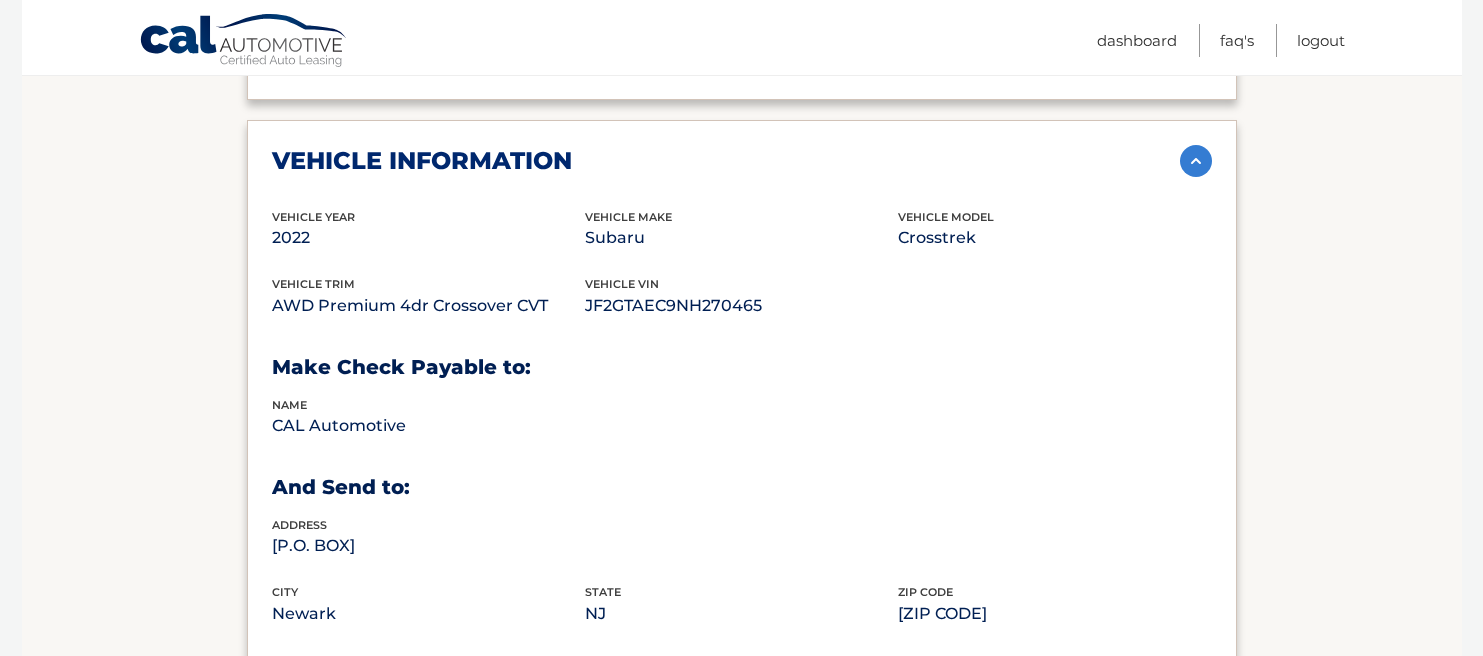 drag, startPoint x: 557, startPoint y: 299, endPoint x: 255, endPoint y: 308, distance: 302.13406 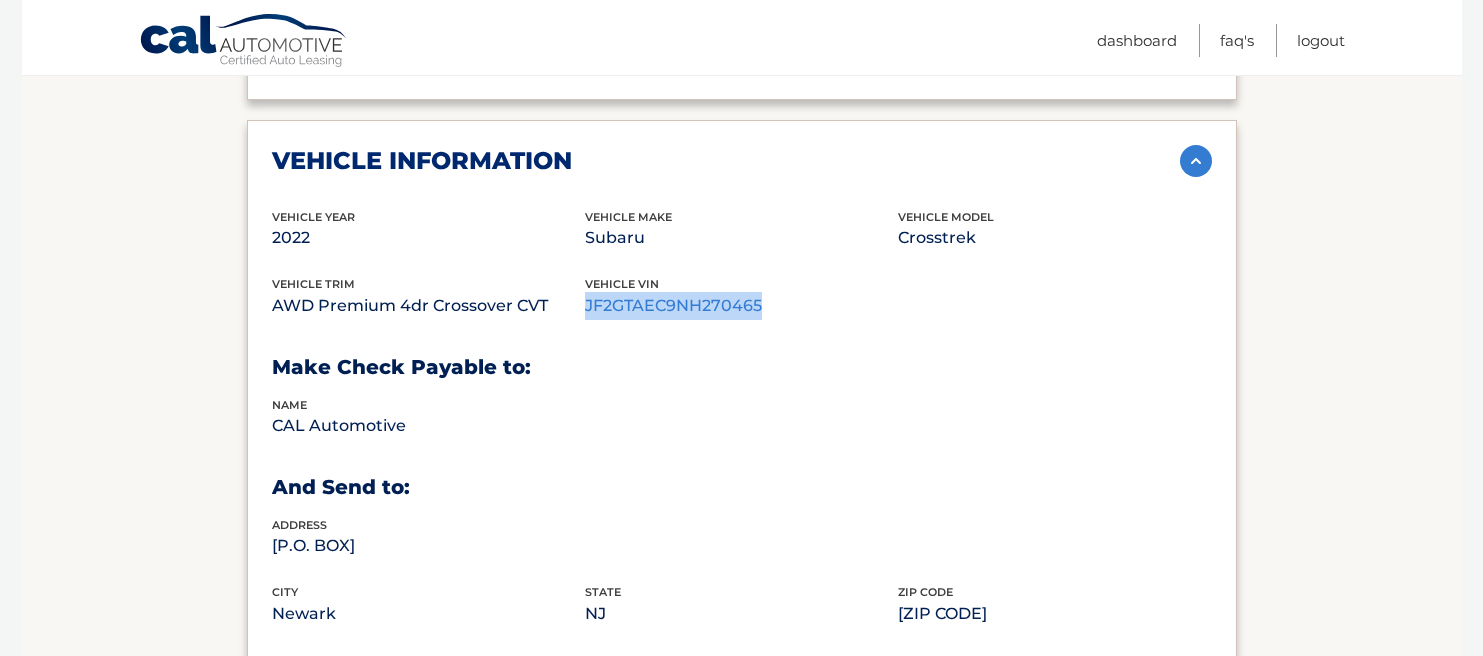 click on "JF2GTAEC9NH270465" at bounding box center [741, 306] 